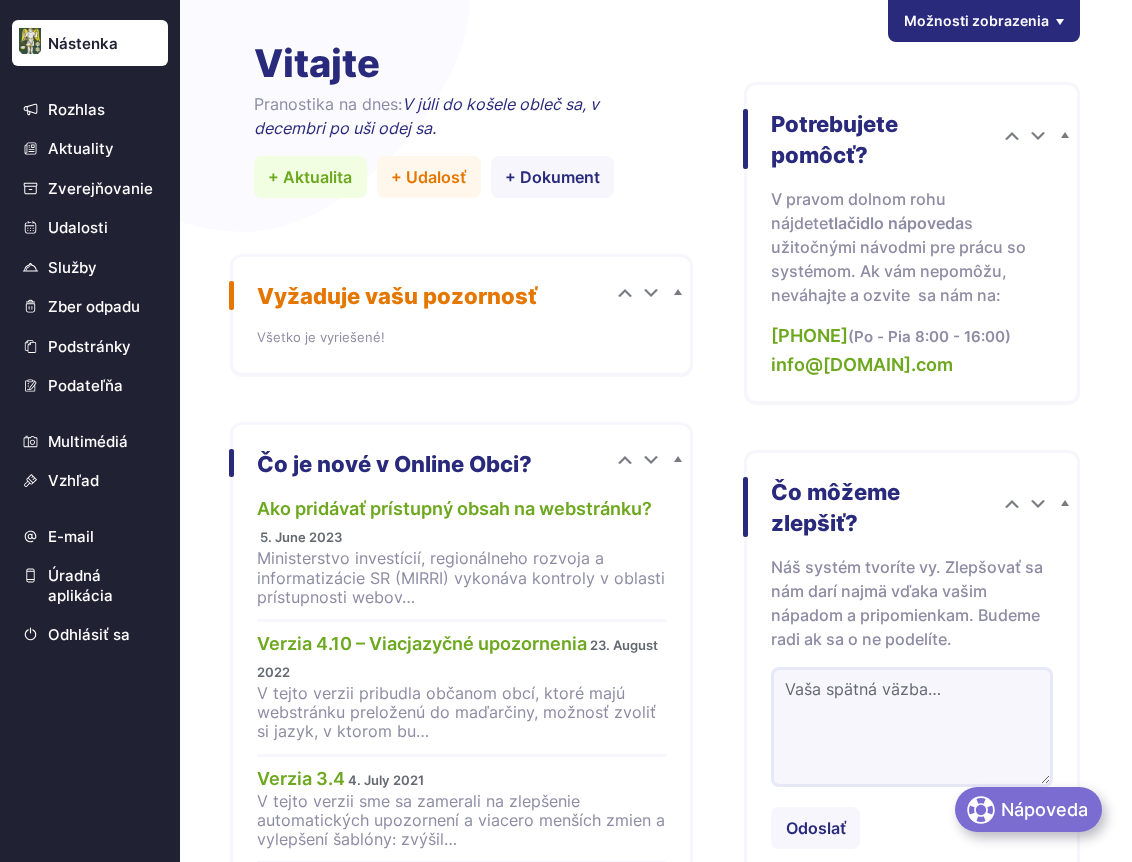 scroll, scrollTop: 0, scrollLeft: 0, axis: both 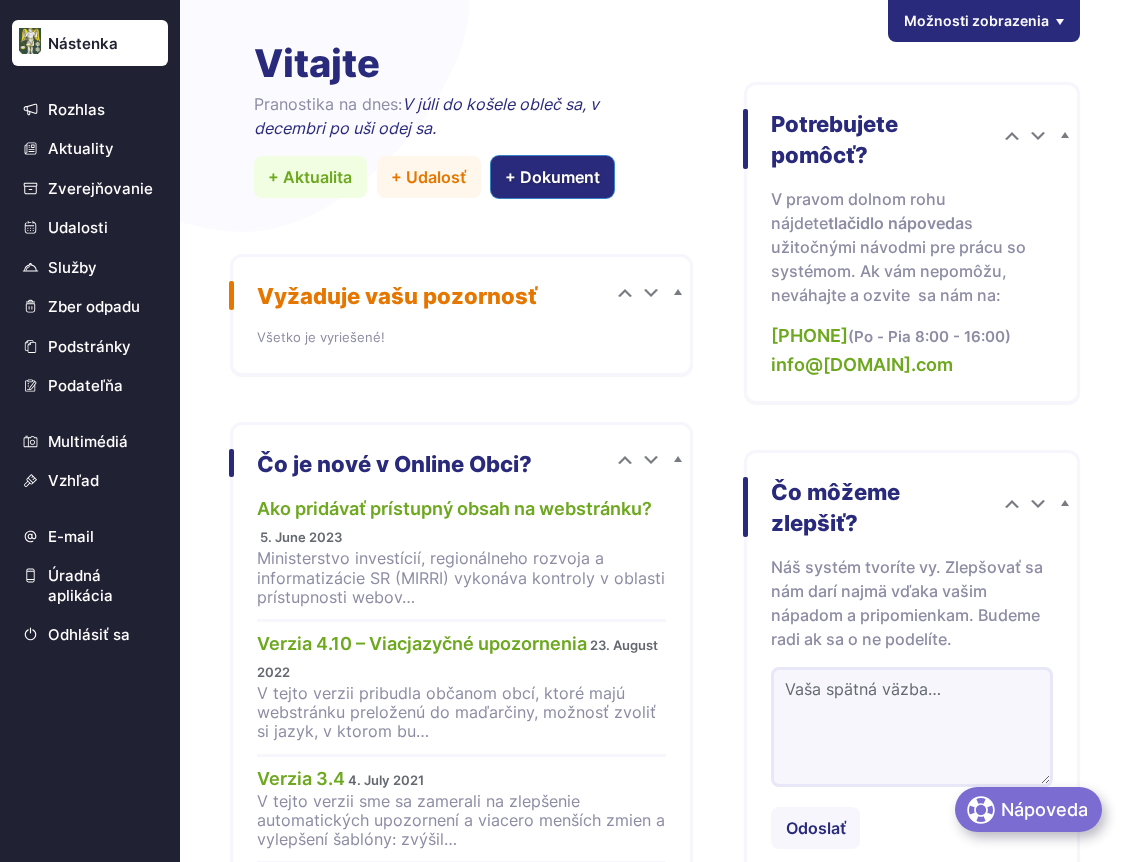 click on "+ Dokument" at bounding box center (553, 177) 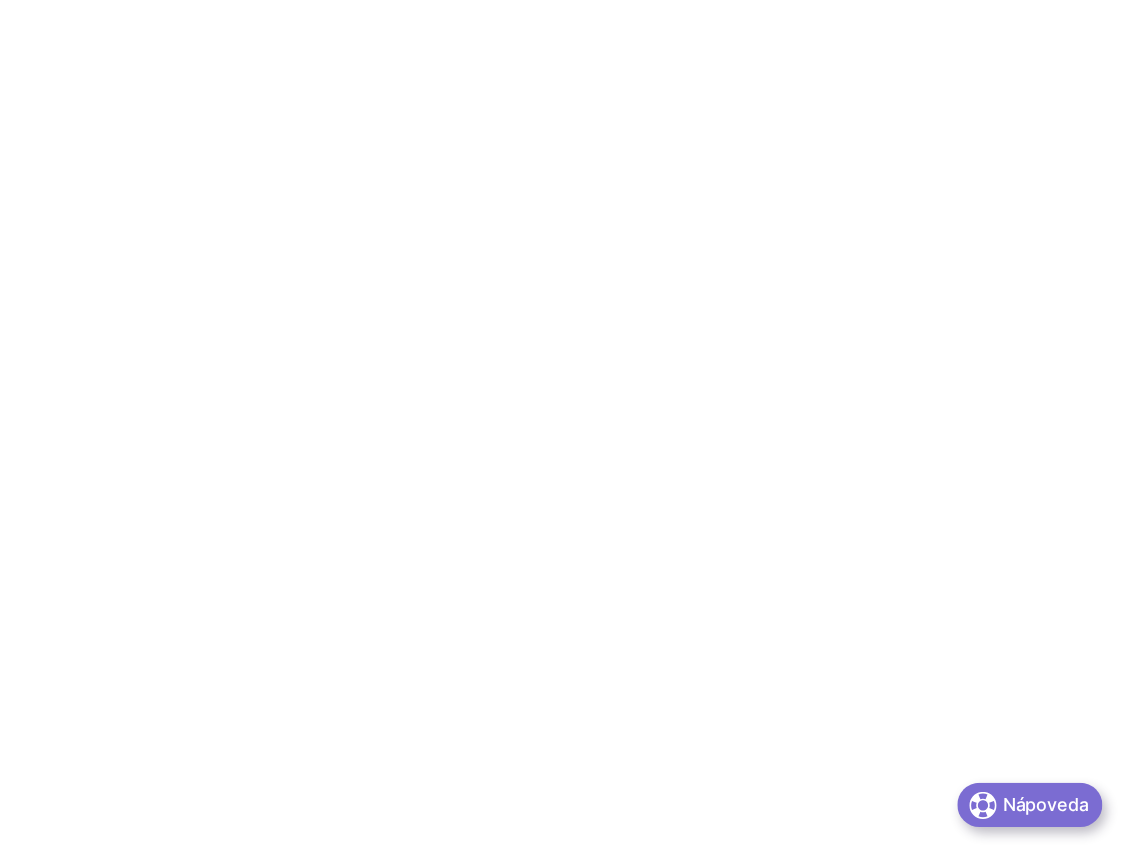 scroll, scrollTop: 0, scrollLeft: 0, axis: both 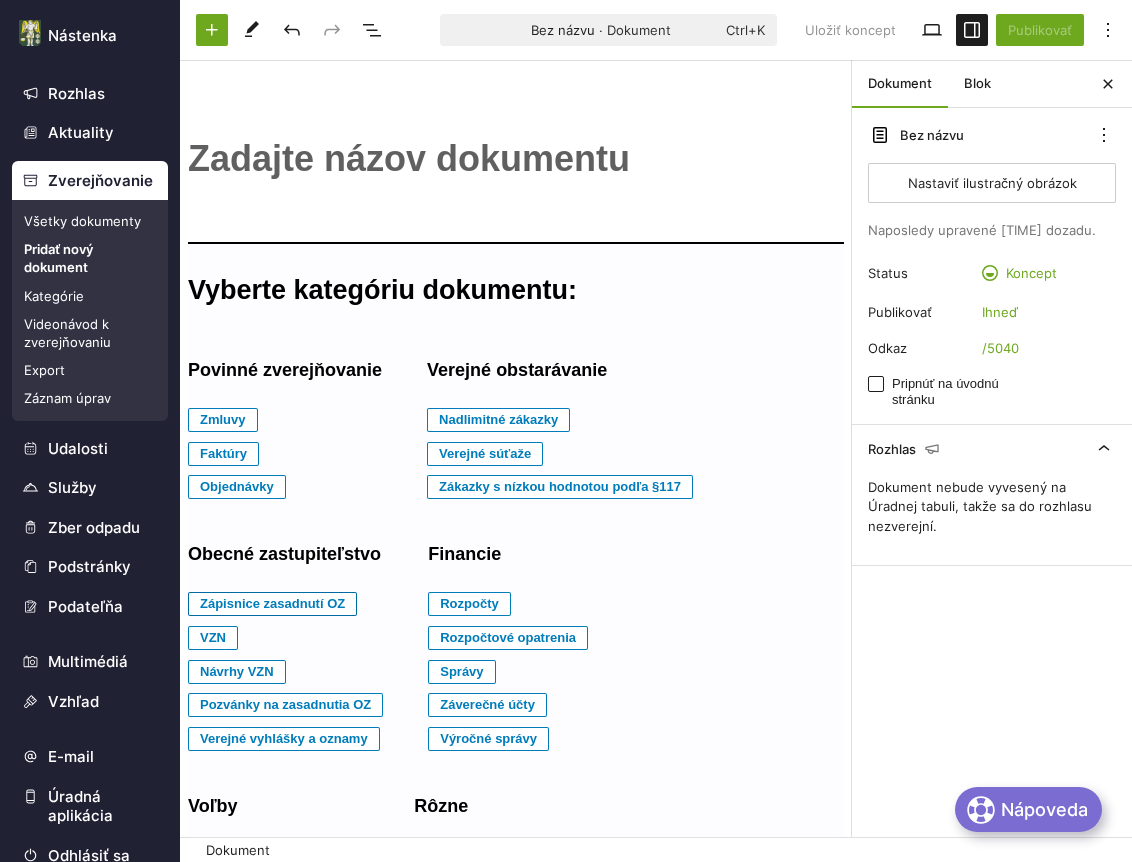click on "Zápisnice zasadnutí OZ" at bounding box center [223, 420] 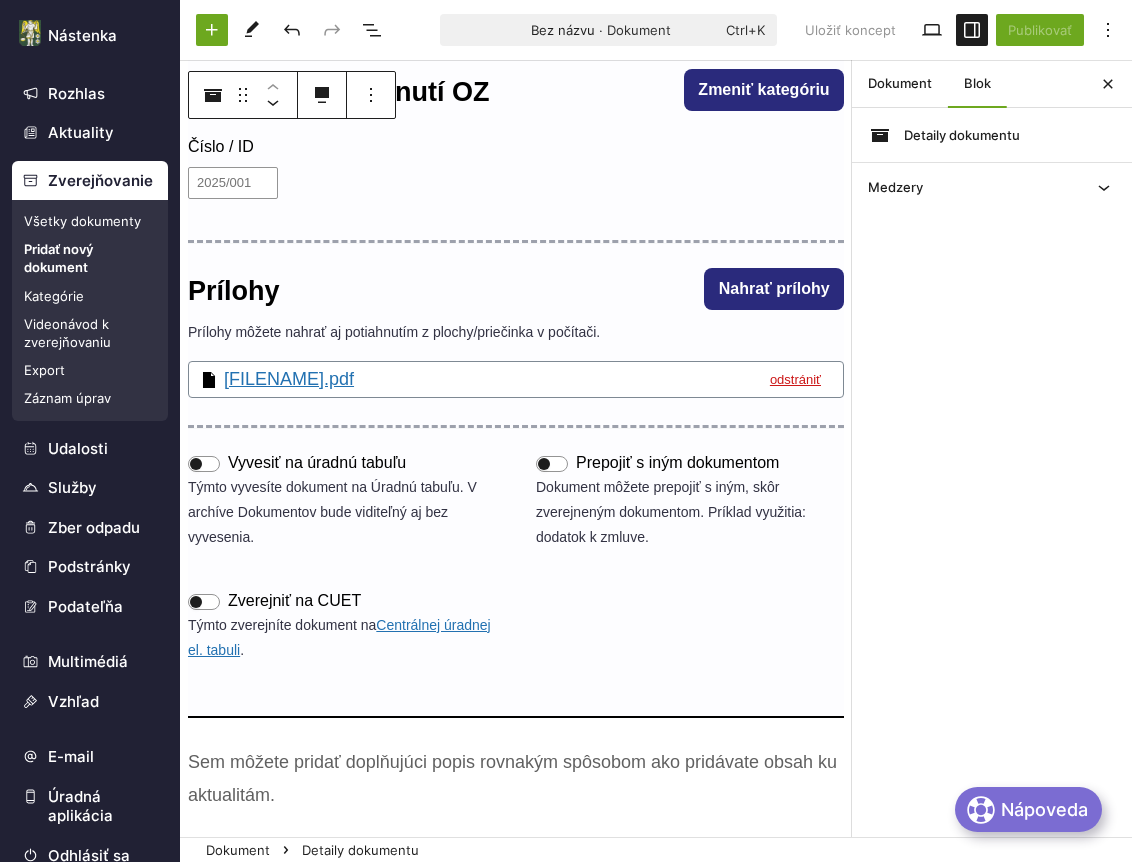scroll, scrollTop: 200, scrollLeft: 0, axis: vertical 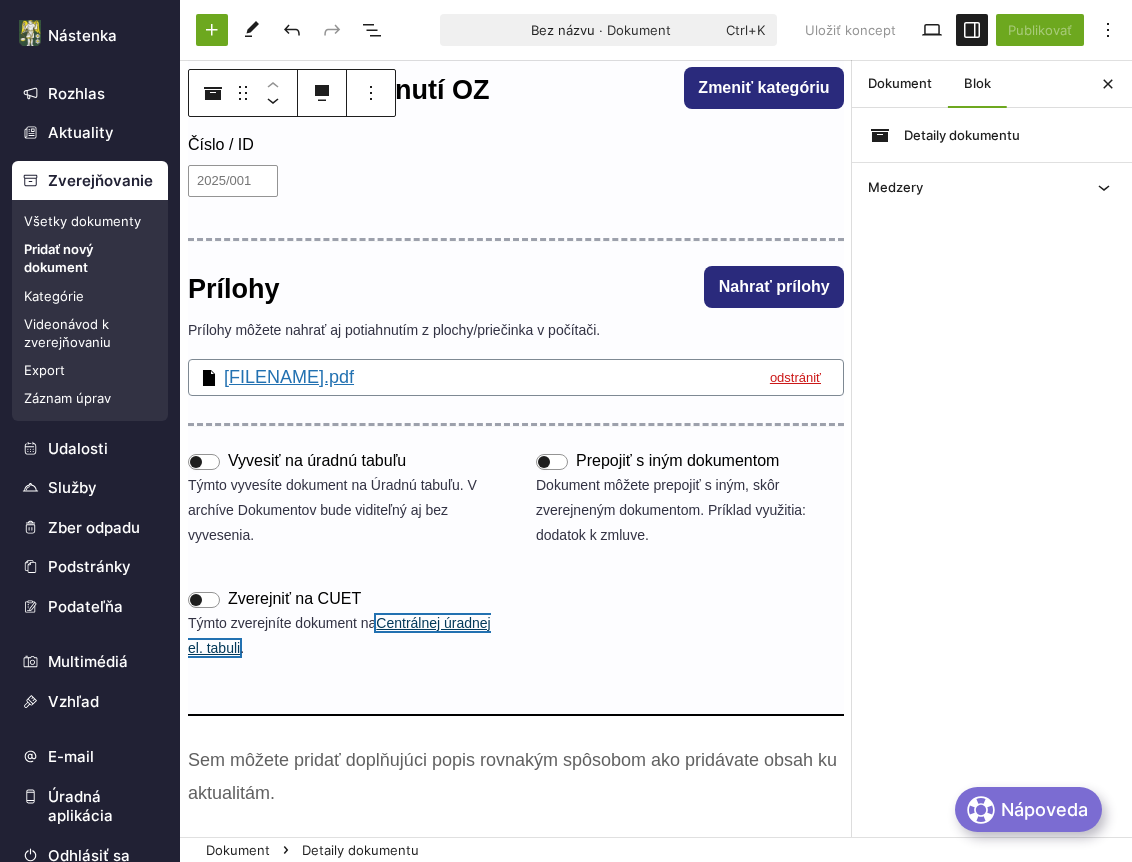 click on "Centrálnej úradnej el. tabuli" at bounding box center (339, 635) 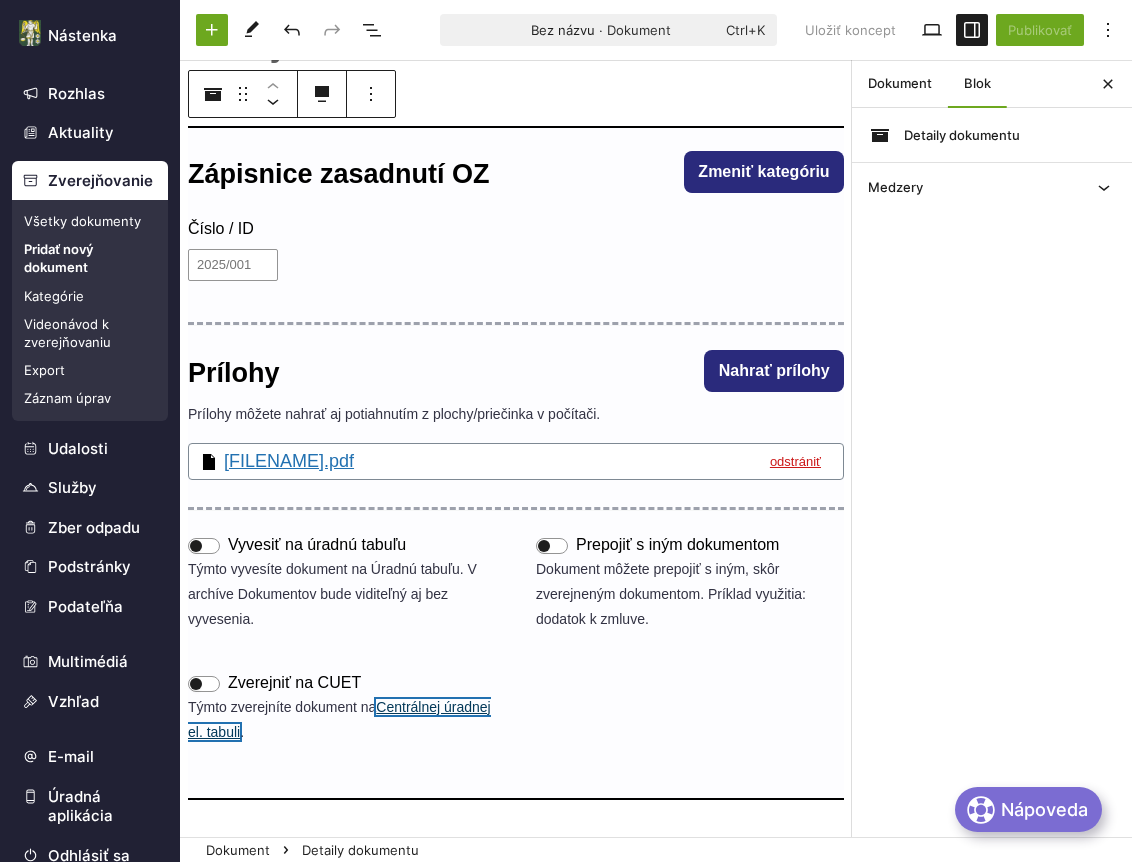 scroll, scrollTop: 0, scrollLeft: 0, axis: both 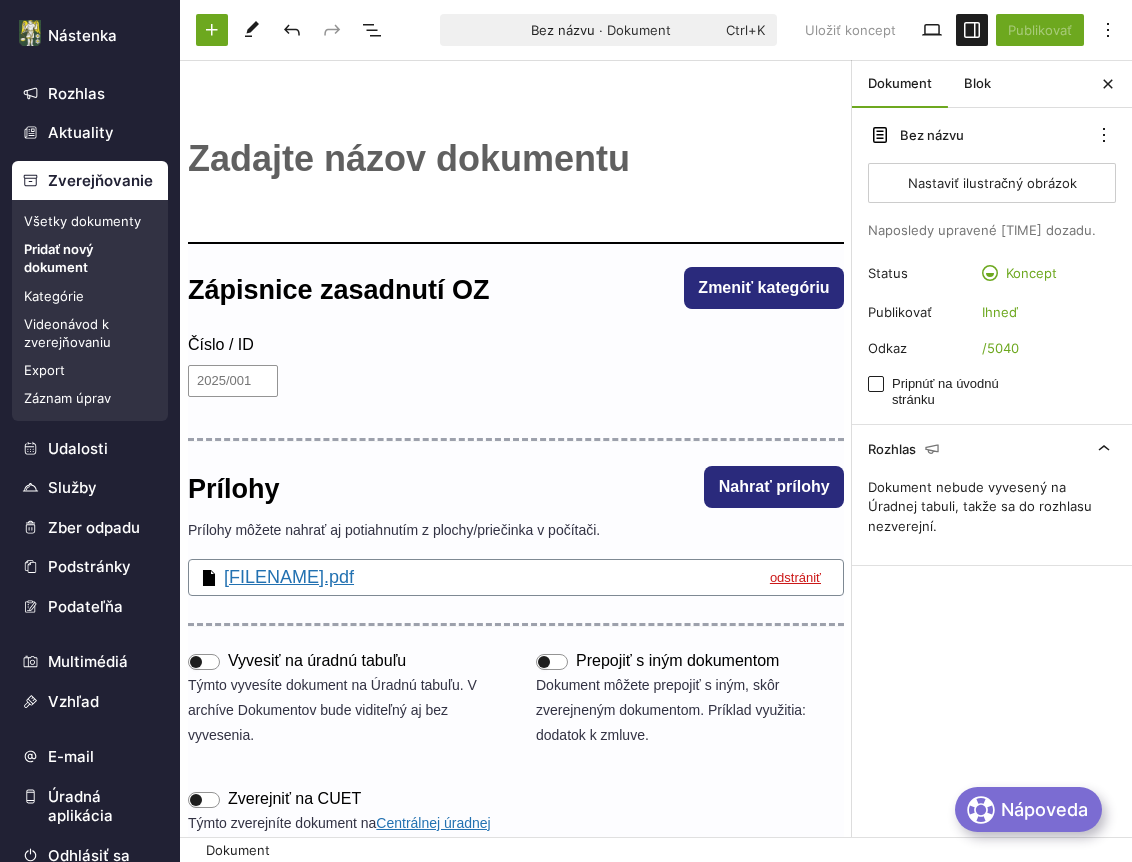 click on "﻿" at bounding box center [516, 159] 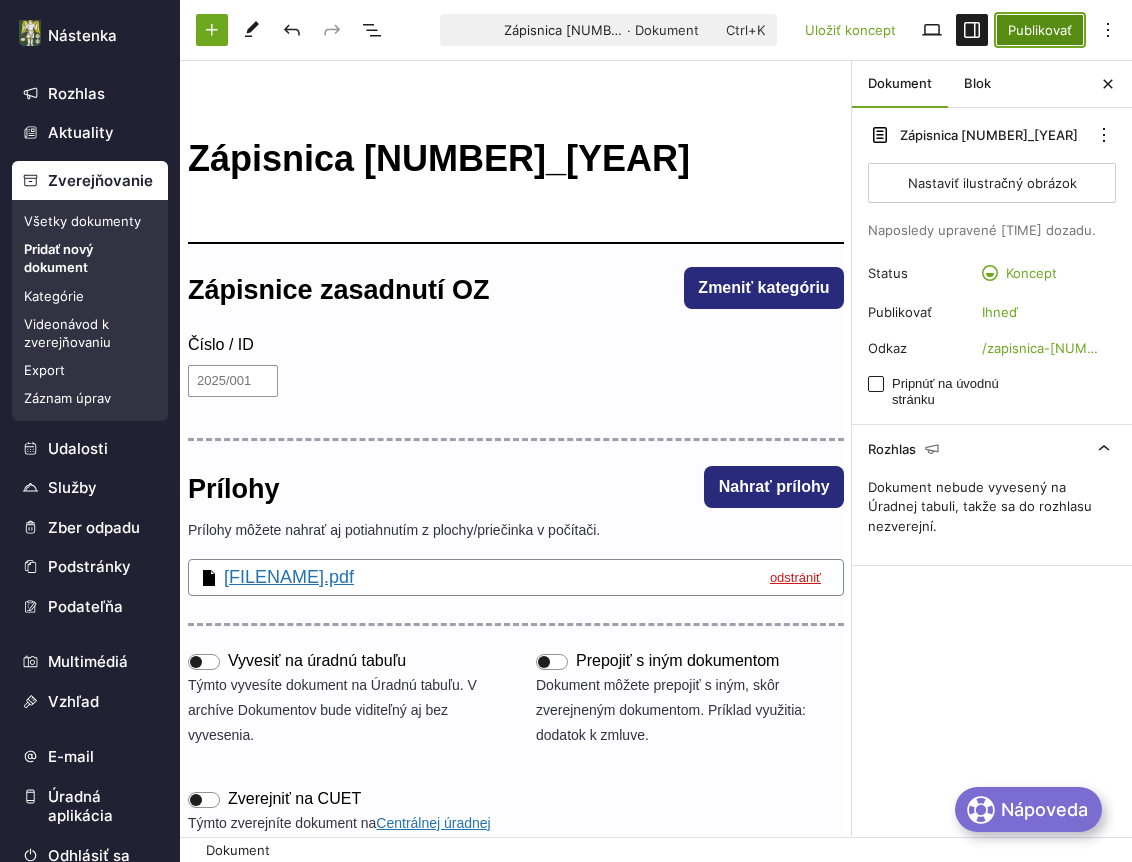click on "Publikovať" at bounding box center [1040, 30] 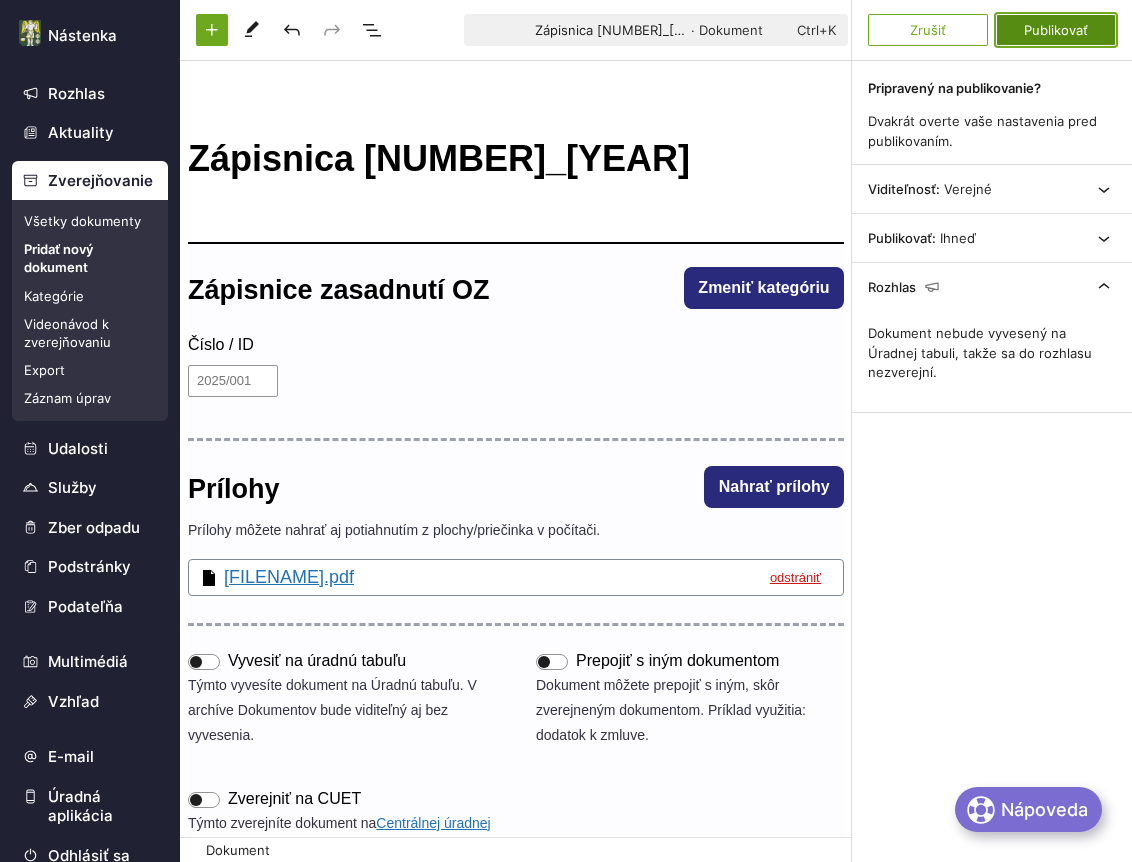 click on "Publikovať" at bounding box center (1056, 30) 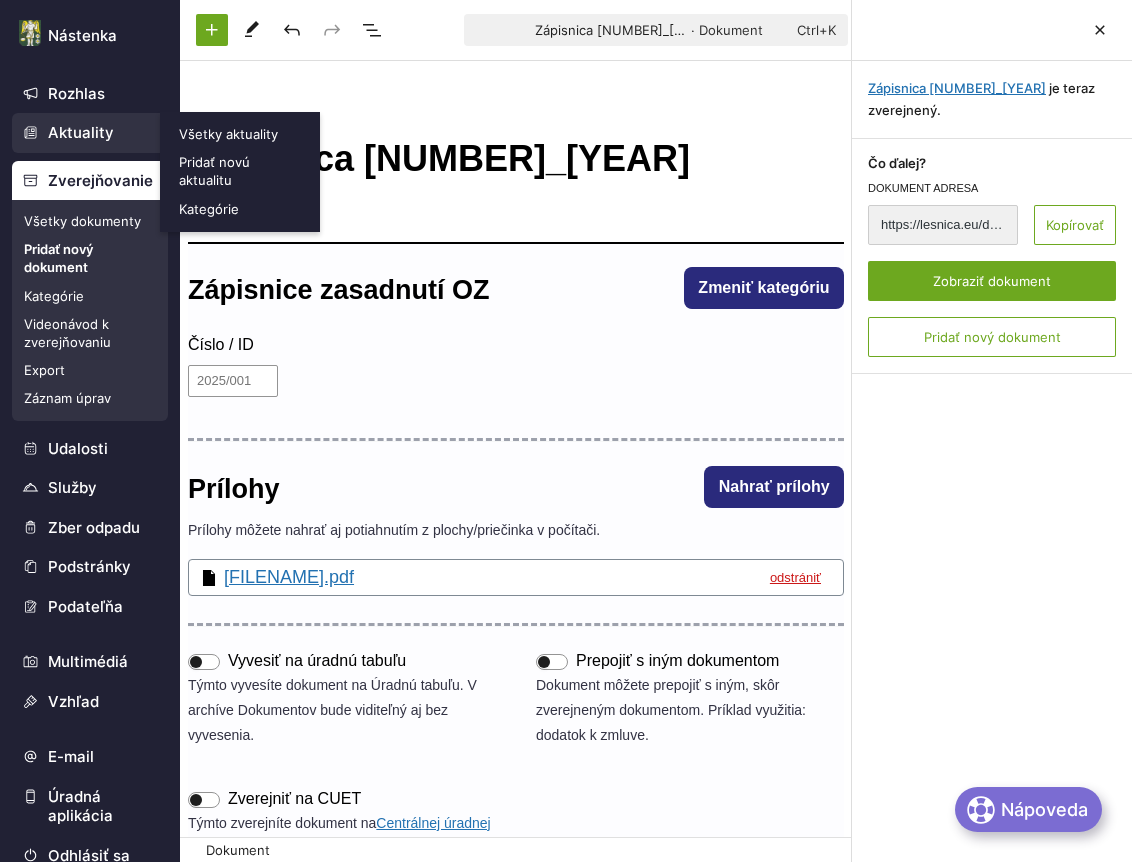click on "Aktuality" at bounding box center (90, 133) 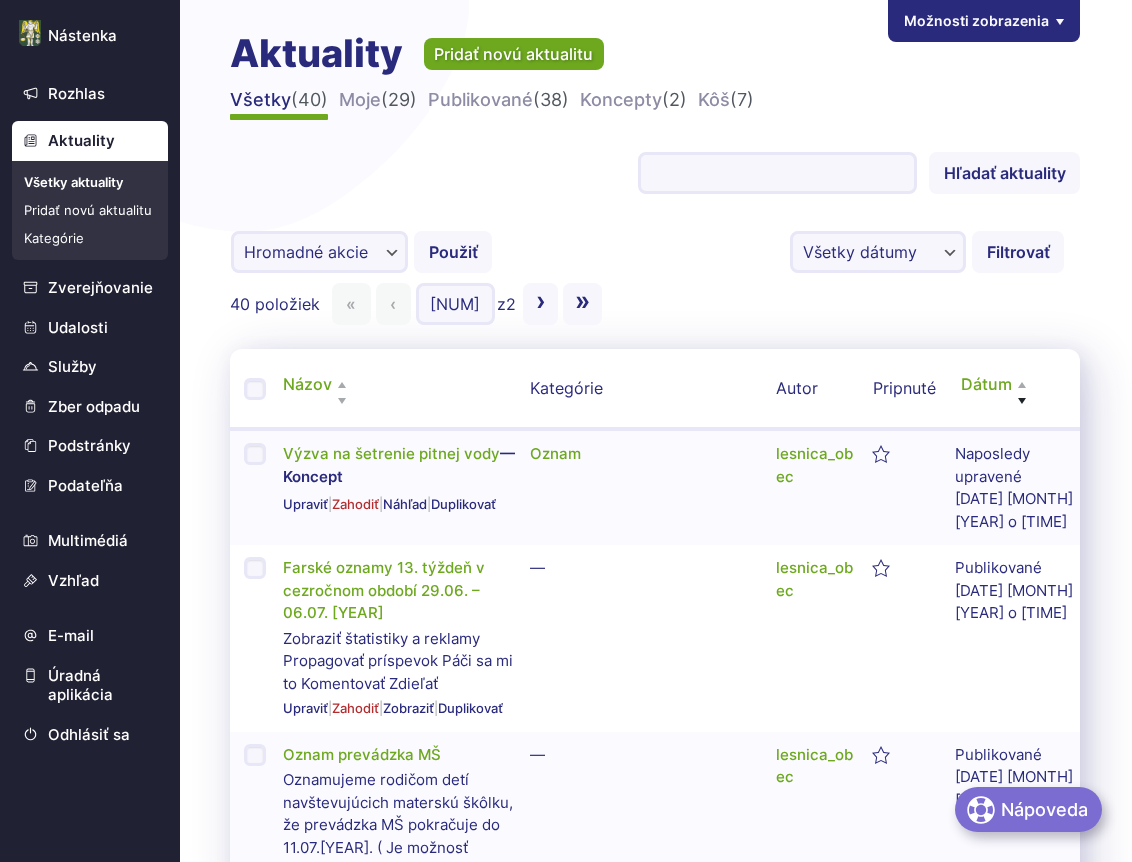scroll, scrollTop: 0, scrollLeft: 0, axis: both 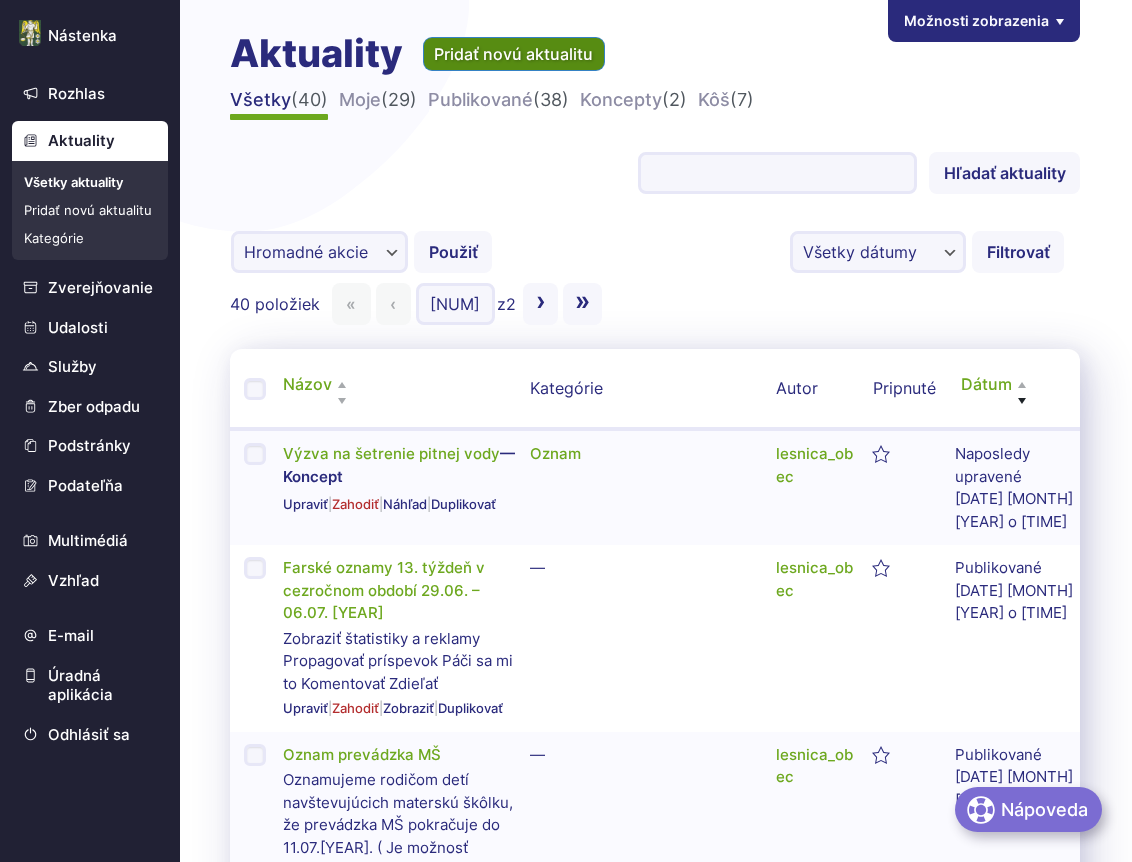 click on "Pridať novú aktualitu" at bounding box center (514, 54) 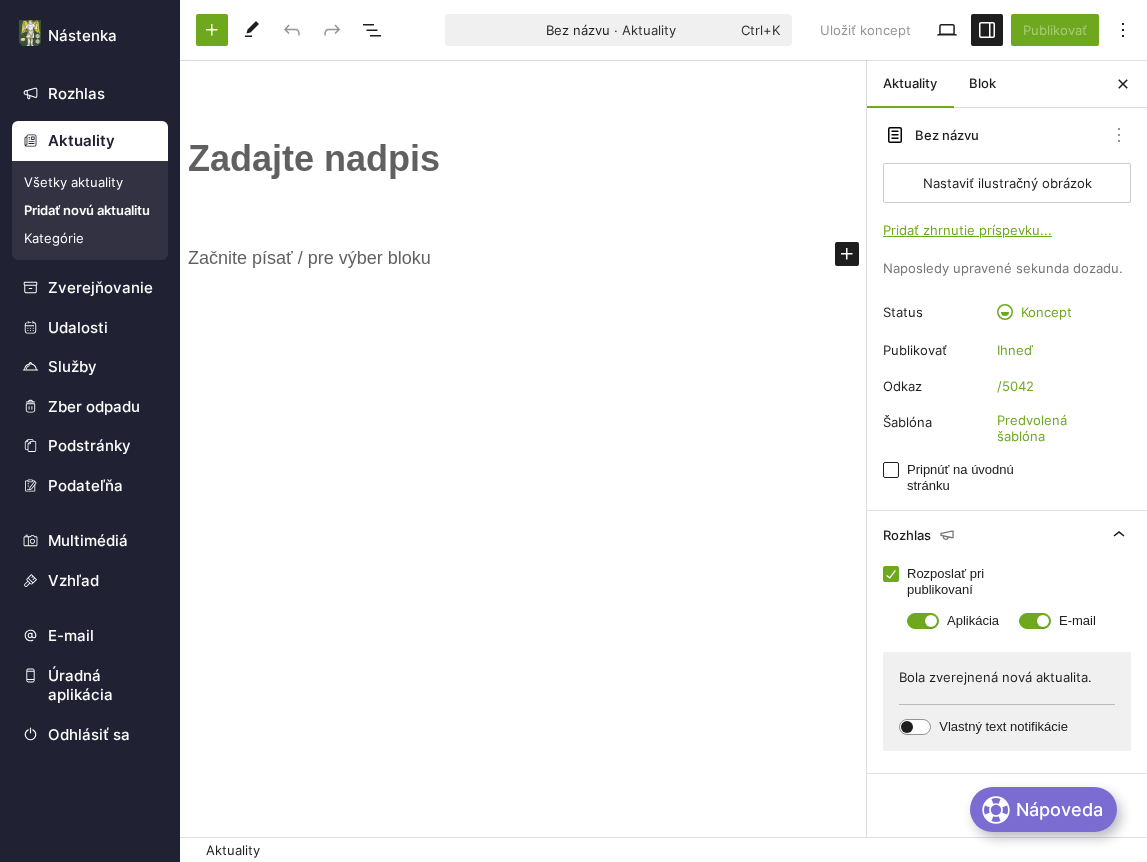 scroll, scrollTop: 0, scrollLeft: 0, axis: both 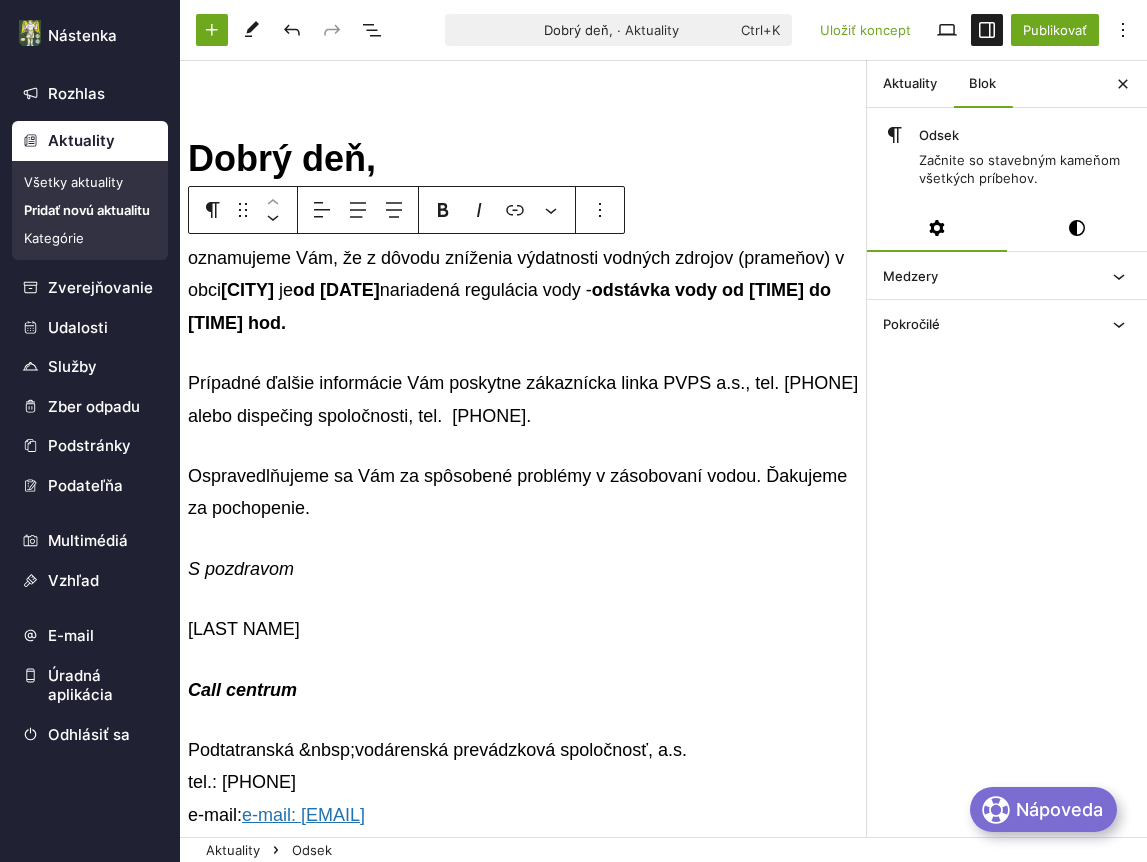 click on "Dobrý deň, oznamujeme Vám, že z dôvodu zníženia výdatnosti vodných zdrojov (prameňov) v obci  Lesnica   je  od 1.7.2025  nariadená regulácia vody -  odstávka vody od 19.00 do 7.00 hod. Prípadné ďalšie informácie Vám poskytne zákaznícka linka PVPS a.s., tel. 0850 111 800 alebo dispečing spoločnosti, tel.  052 /43 21 691.  Ospravedlňujeme sa Vám za spôsobené problémy v zásobovaní vodou. Ďakujeme za pochopenie. S pozdravom Vasičáková Call centrum Podtatranská  vodárenská prevádzková spoločnosť, a.s. tel.: 0850 111 800 e-mail:  info@pvpsas.sk Hraničná 662/17, 058 89 Poprad, Slovakia www.pvpsas.sk ,  www.veolia.sk Dispečing PP      +421 52 772 95 48 Dispečing SL     +421 52 426 54 28 Dispečing SNV  +421 53 415 52 16" at bounding box center [523, 767] 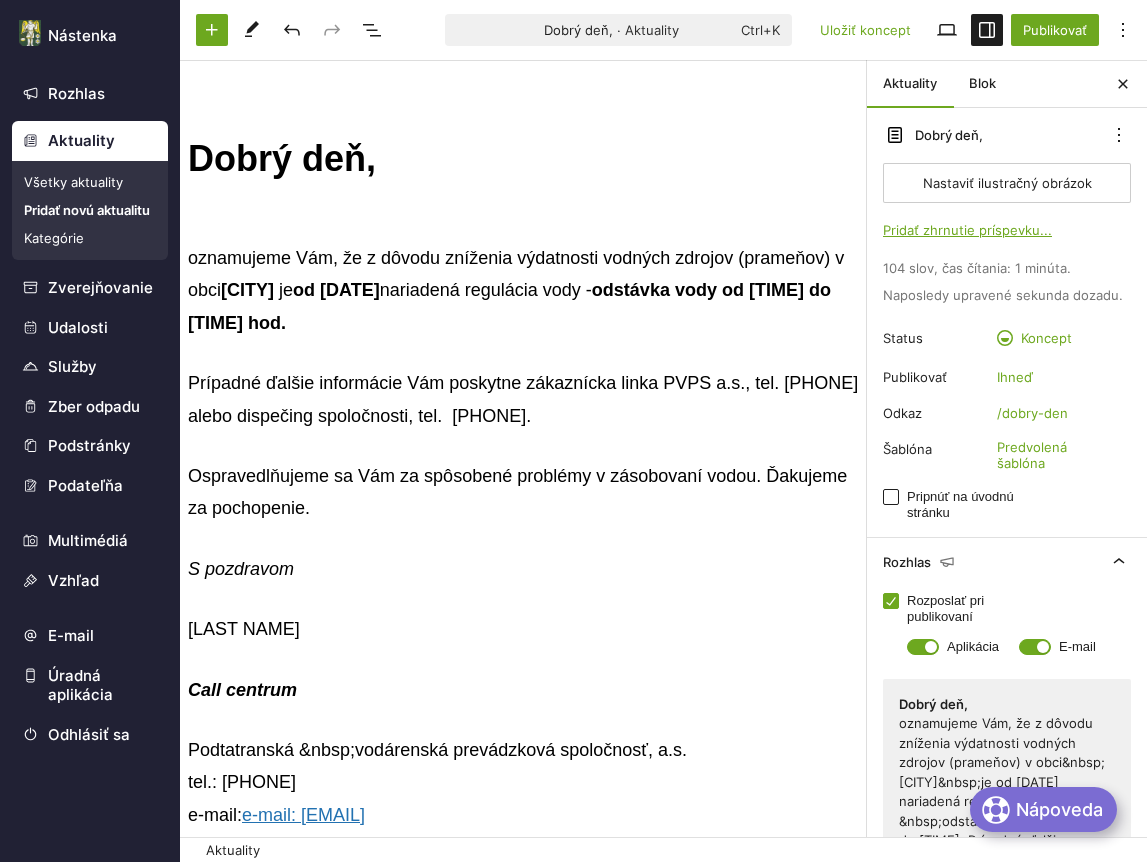 click on "odstávka vody od 19.00 do 7.00 hod." at bounding box center (512, 306) 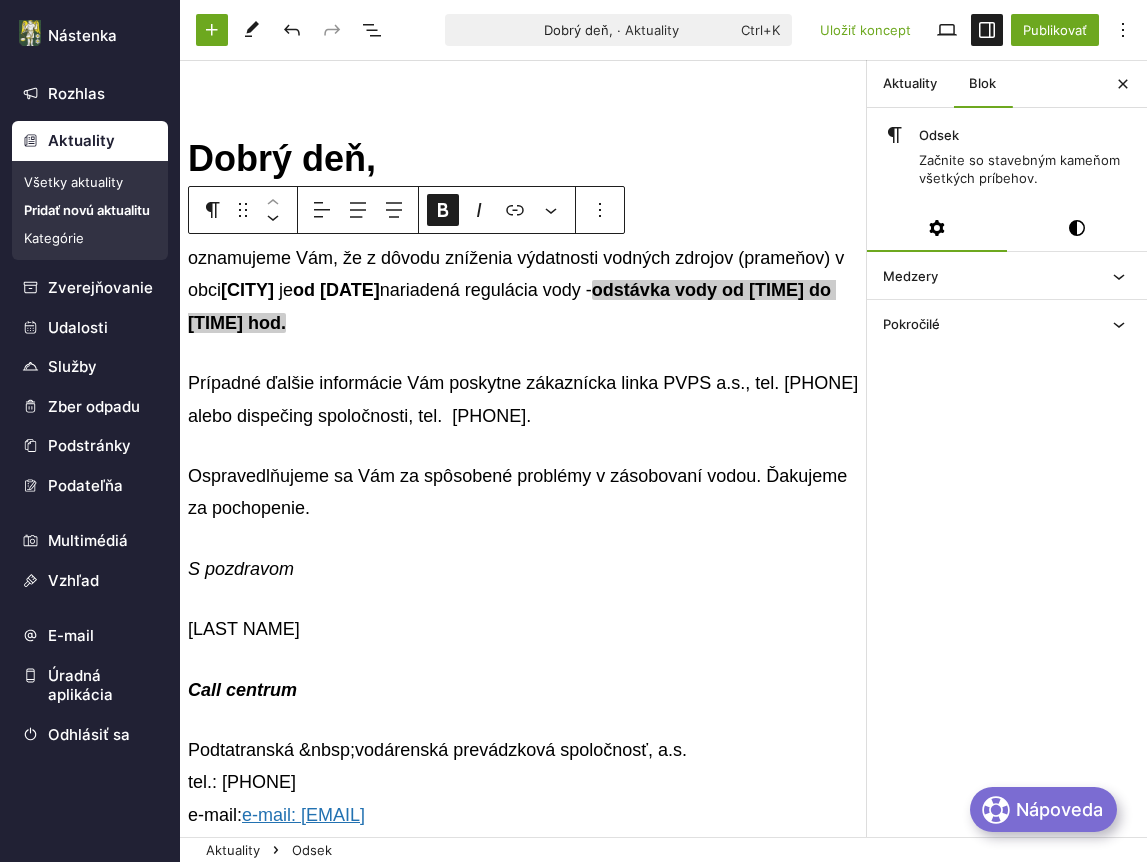 click on "oznamujeme Vám, že z dôvodu zníženia výdatnosti vodných zdrojov (prameňov) v obci  Lesnica   je  od 1.7.2025  nariadená regulácia vody -  odstávka vody od 17.00 do 7.00 hod." at bounding box center (523, 290) 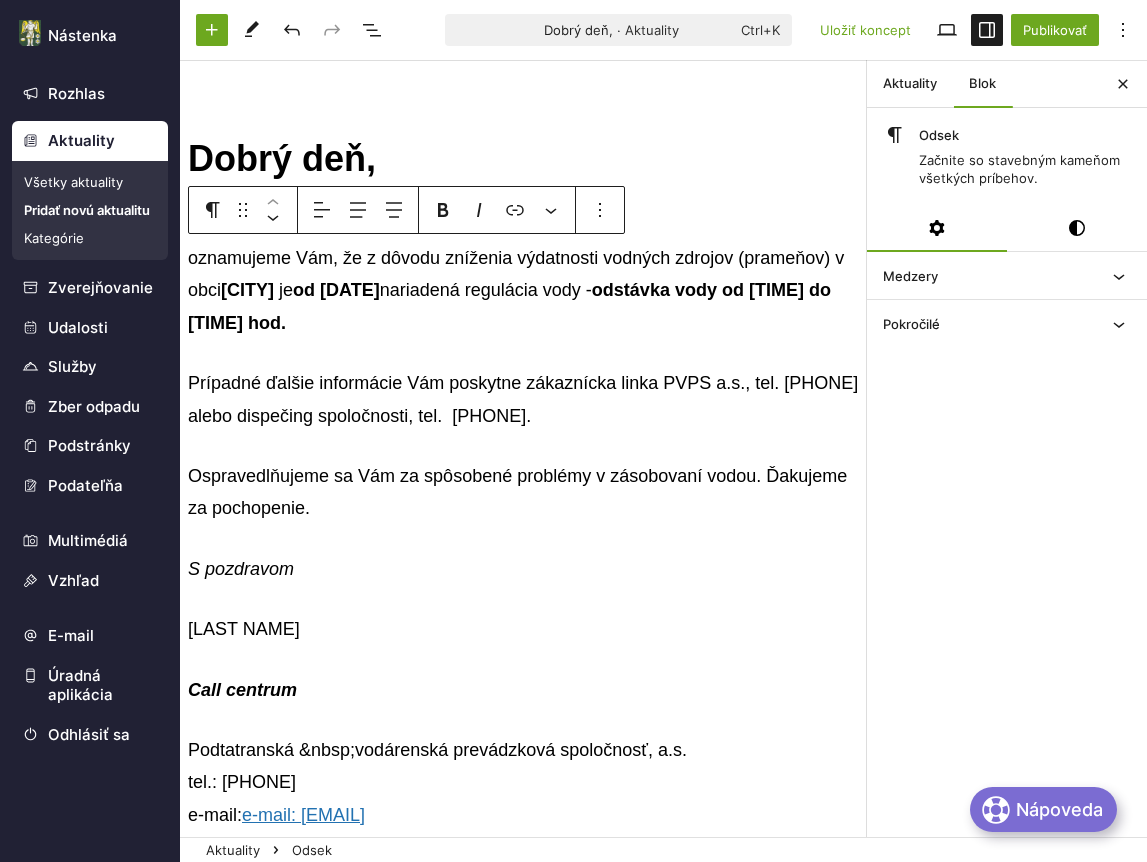 drag, startPoint x: 783, startPoint y: 288, endPoint x: 691, endPoint y: 290, distance: 92.021736 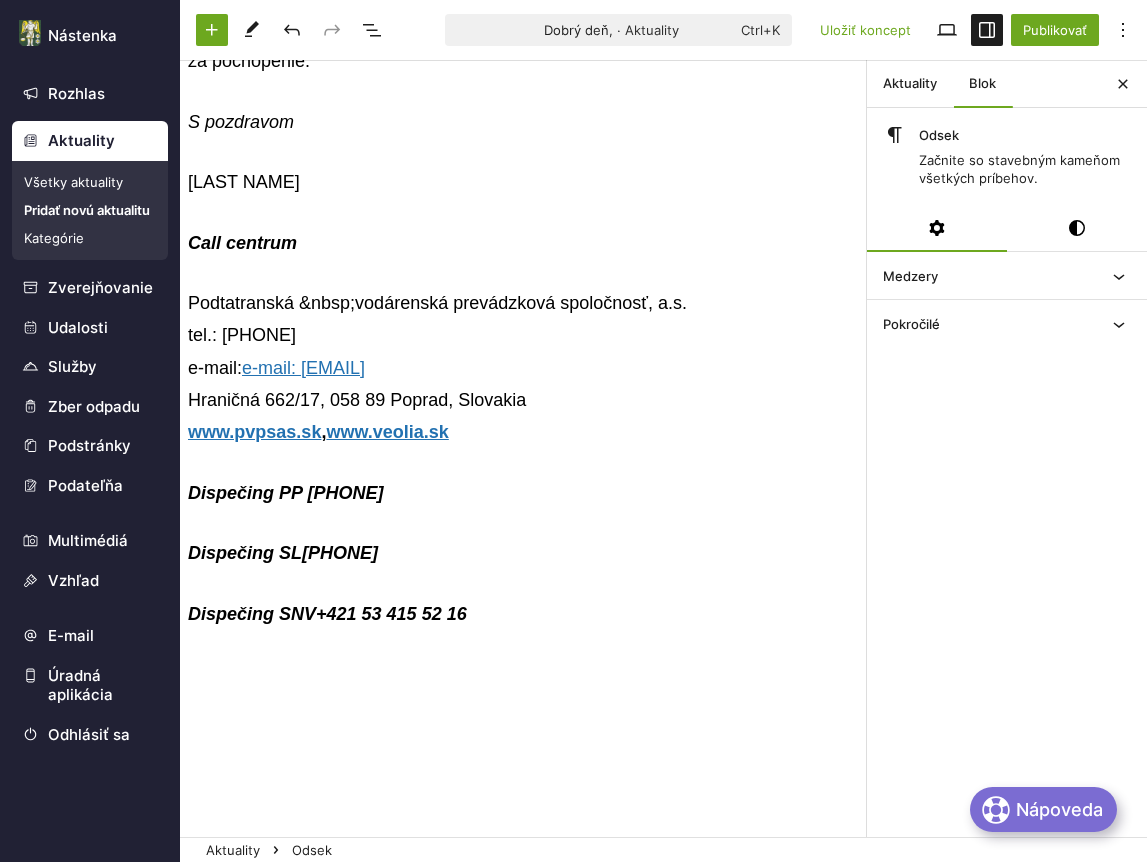 scroll, scrollTop: 500, scrollLeft: 0, axis: vertical 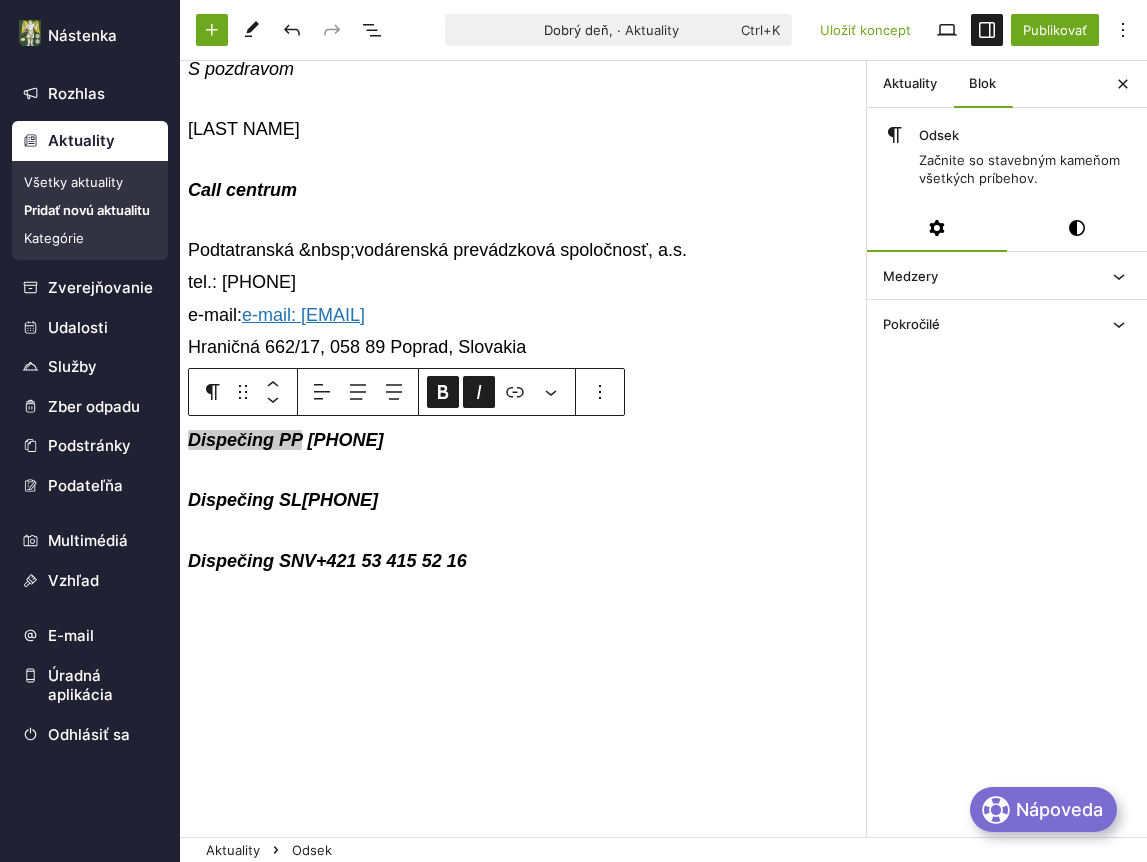 drag, startPoint x: 192, startPoint y: 441, endPoint x: 537, endPoint y: 437, distance: 345.0232 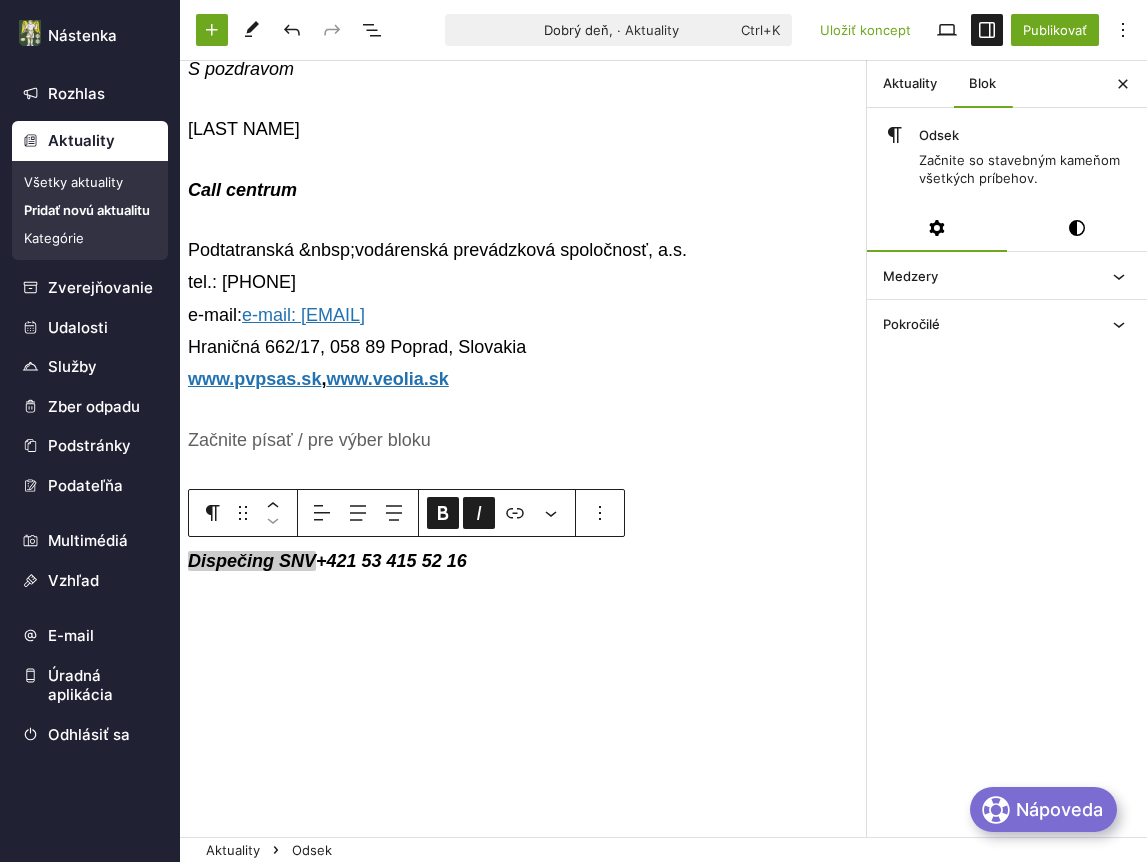 drag, startPoint x: 189, startPoint y: 564, endPoint x: 526, endPoint y: 561, distance: 337.01337 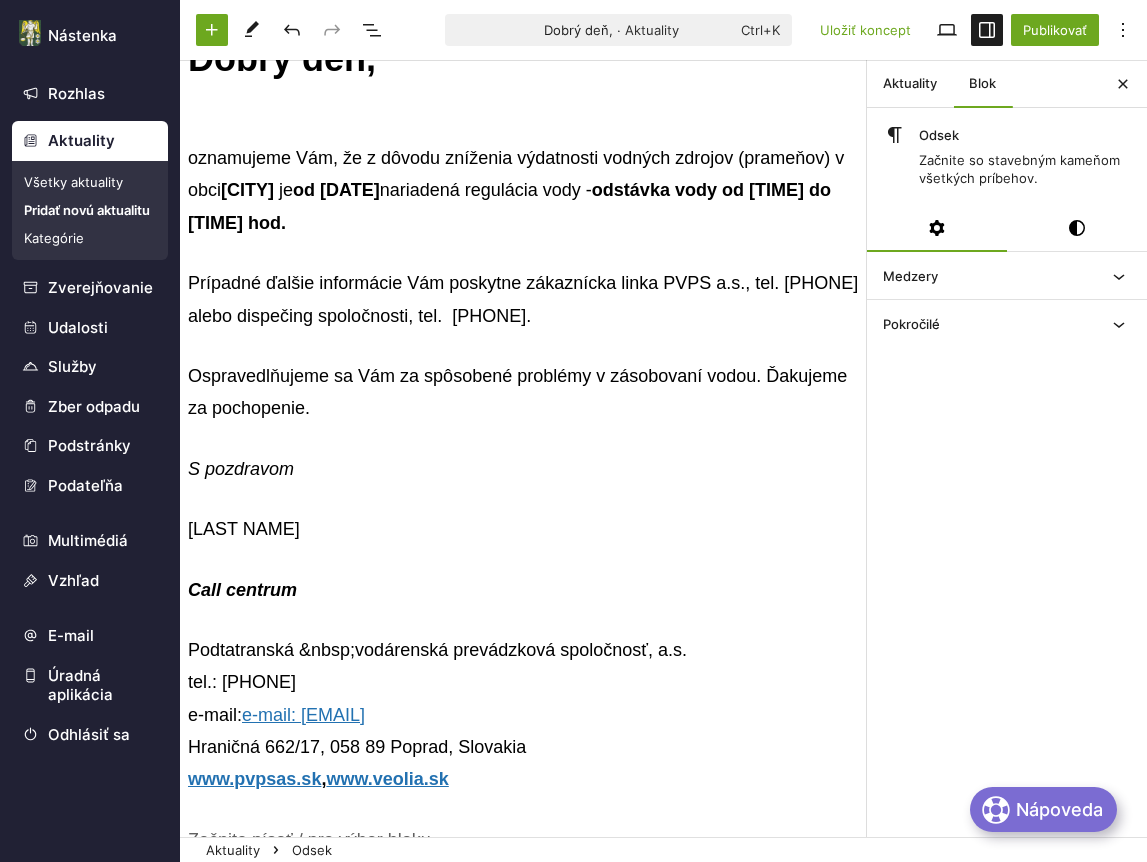 scroll, scrollTop: 0, scrollLeft: 0, axis: both 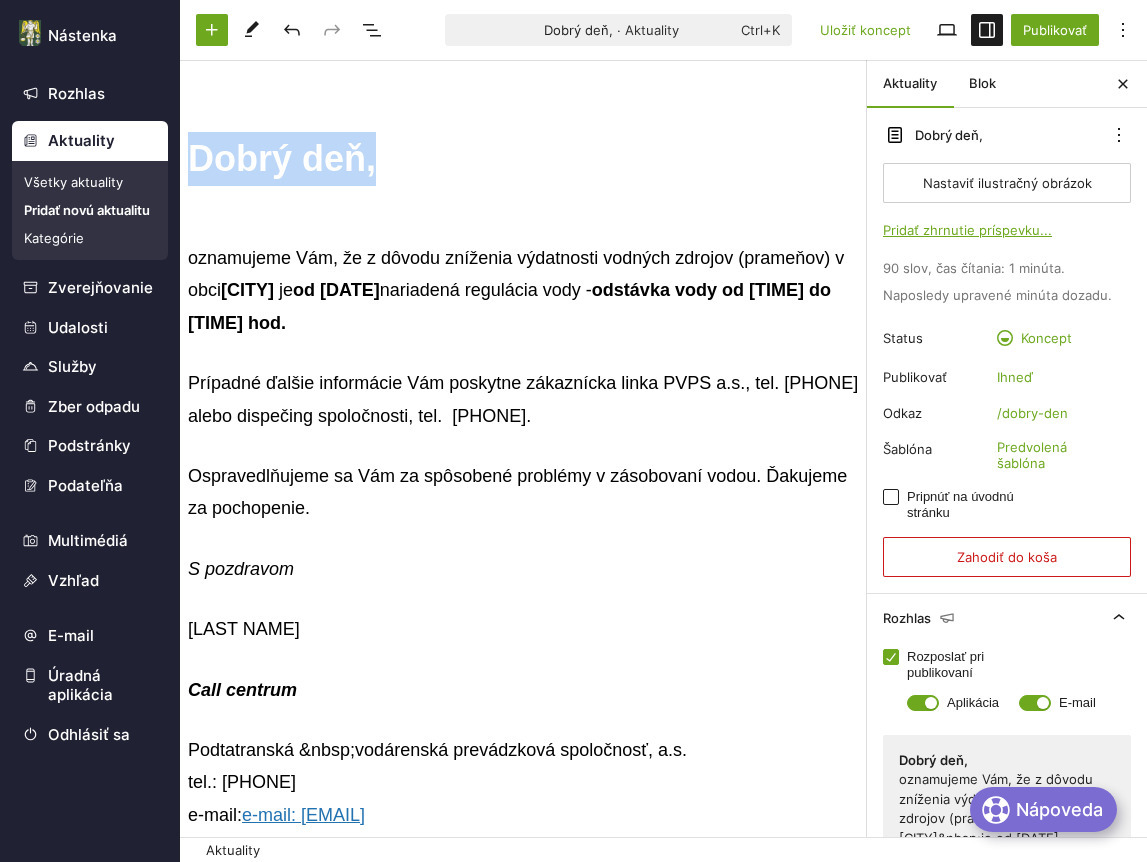drag, startPoint x: 192, startPoint y: 158, endPoint x: 379, endPoint y: 161, distance: 187.02406 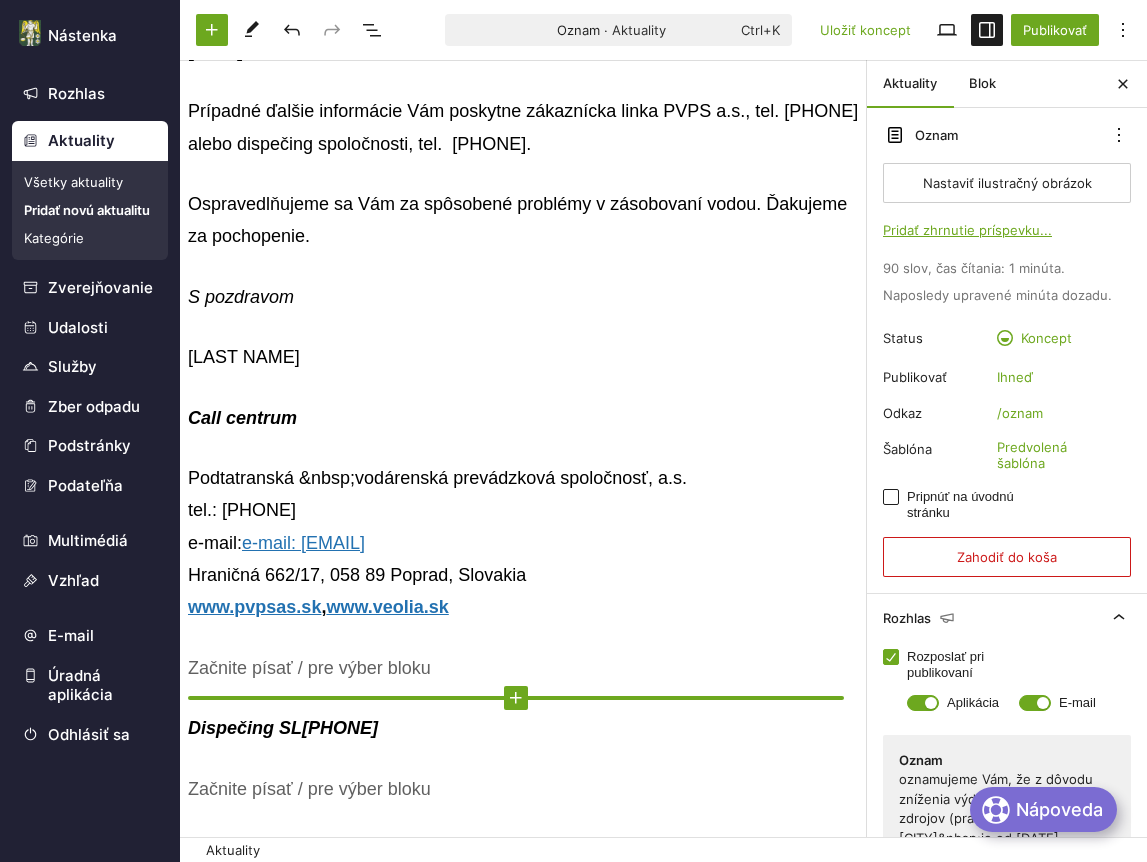 scroll, scrollTop: 237, scrollLeft: 0, axis: vertical 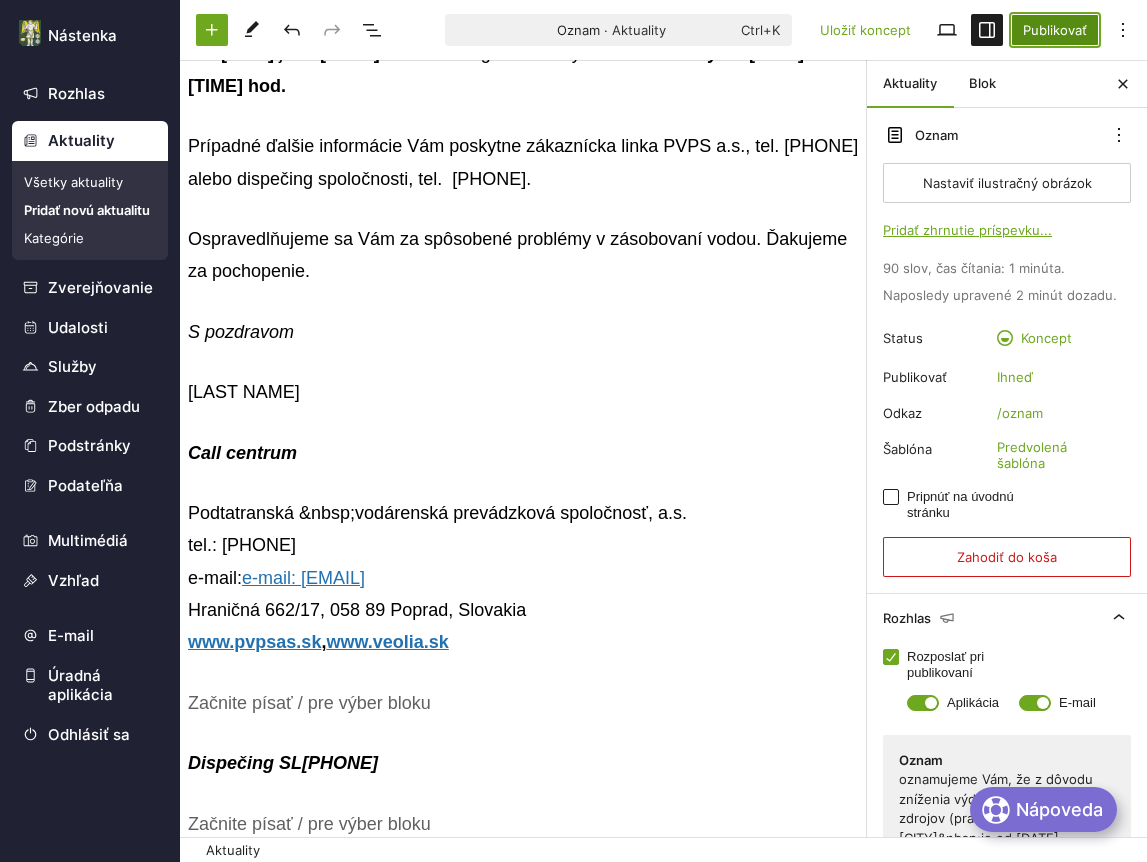 click on "Publikovať" at bounding box center [1055, 30] 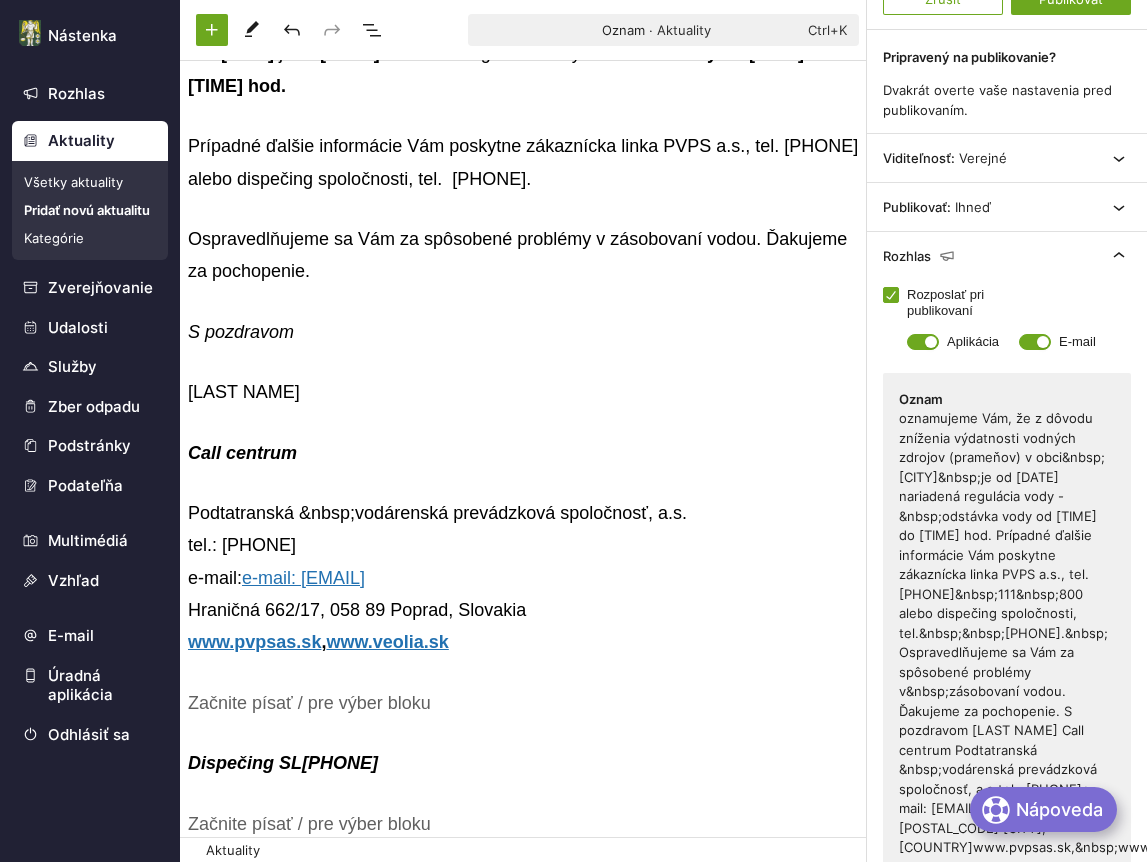 scroll, scrollTop: 0, scrollLeft: 0, axis: both 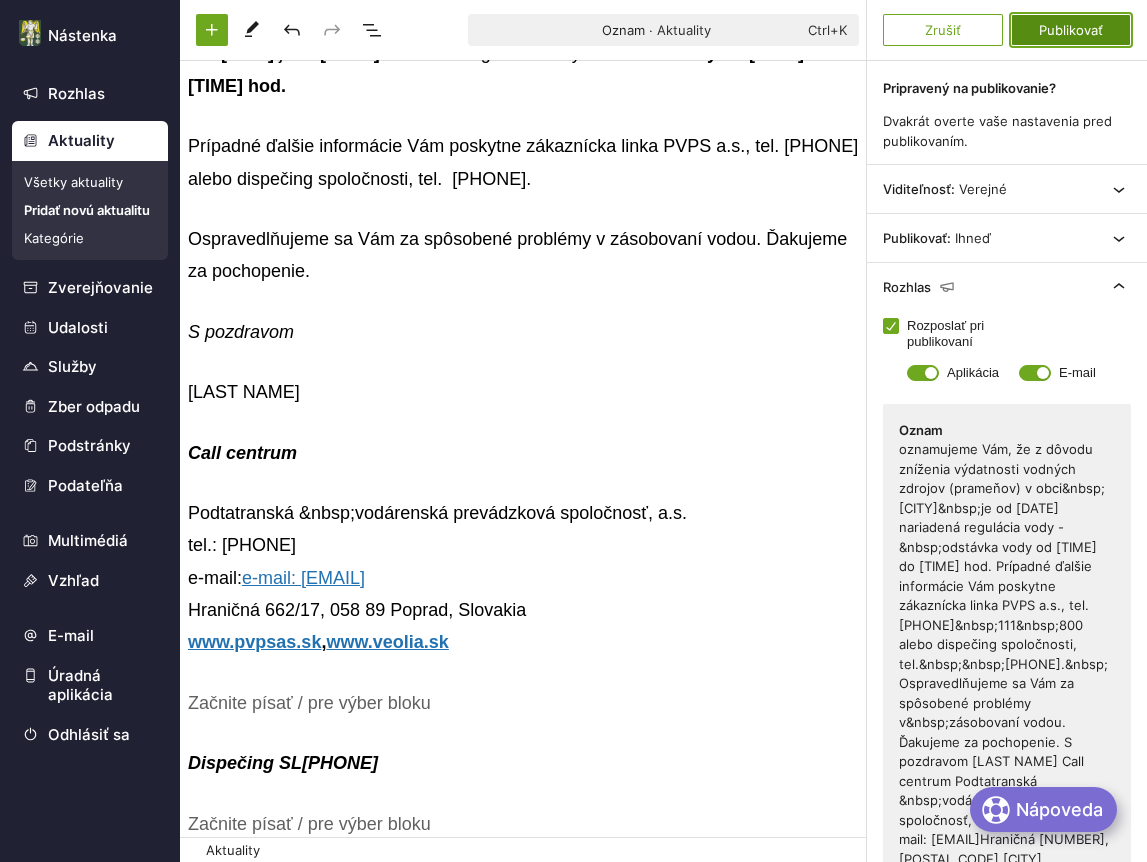 click on "Publikovať" at bounding box center (1071, 30) 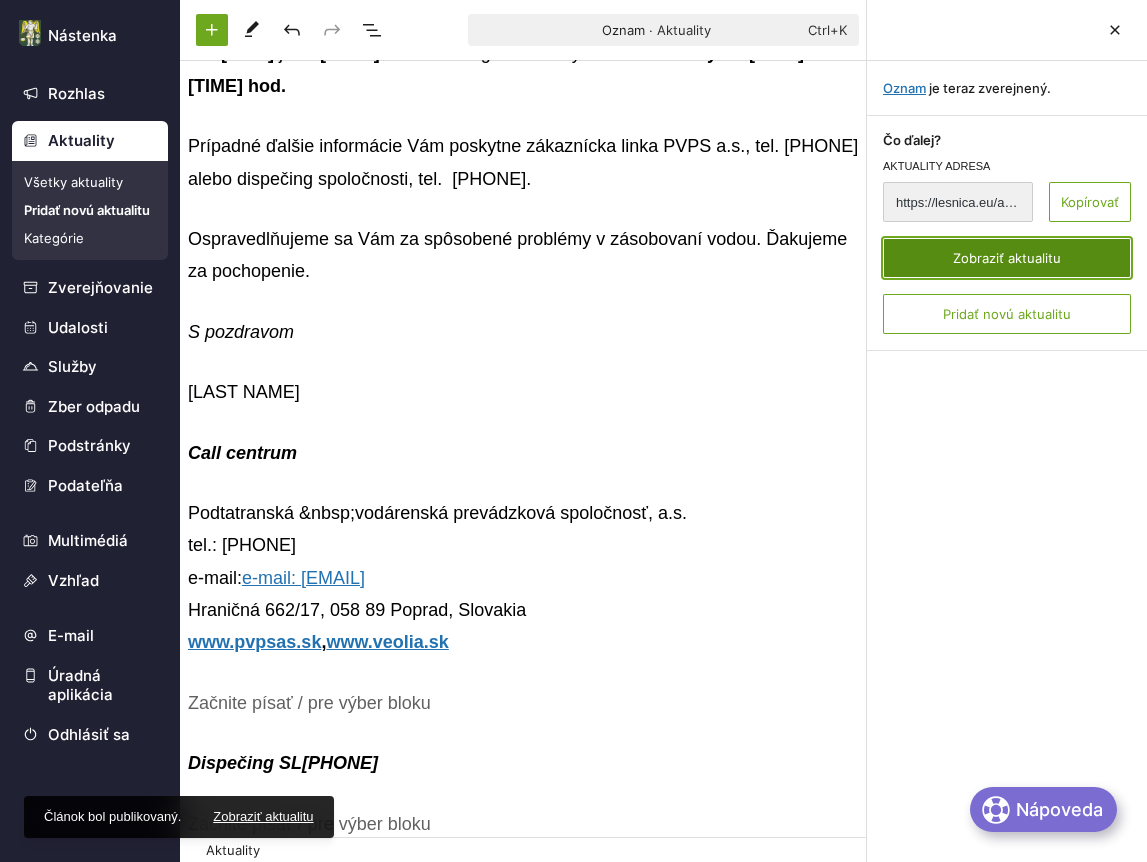 click on "Zobraziť aktualitu" at bounding box center (1007, 258) 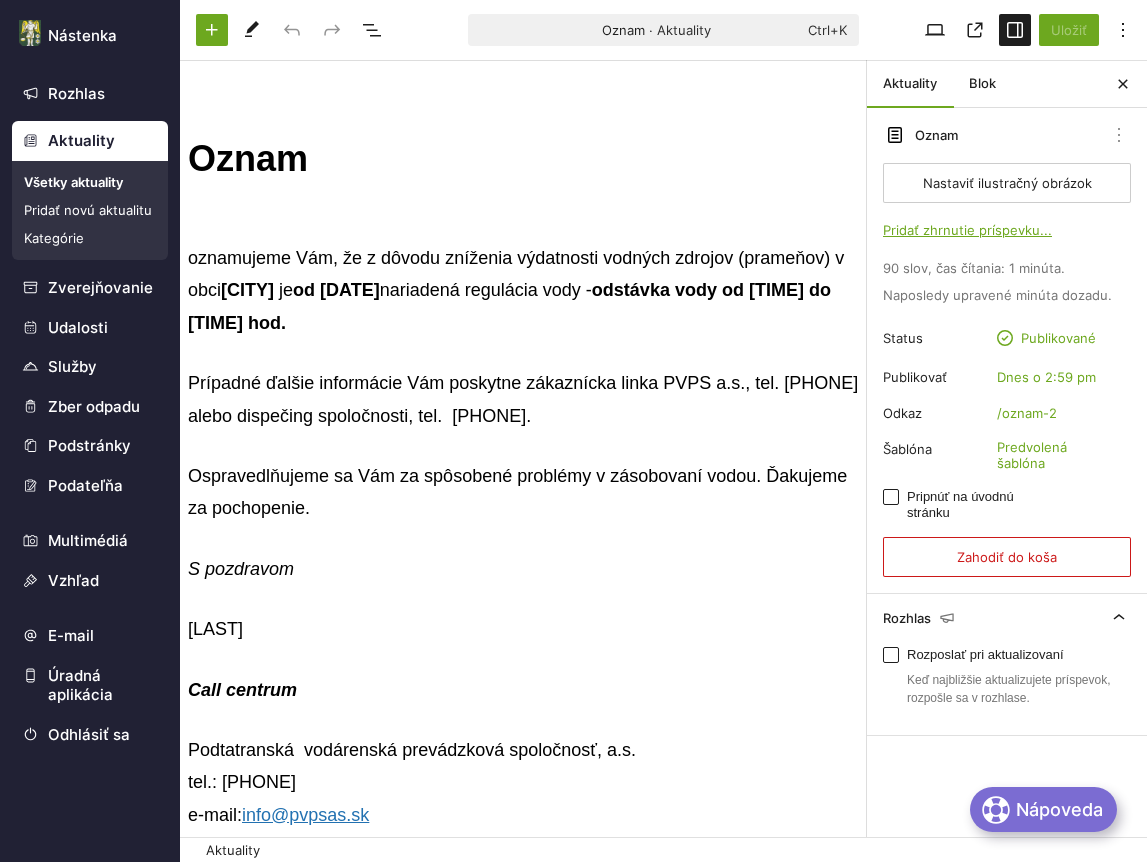 scroll, scrollTop: 0, scrollLeft: 0, axis: both 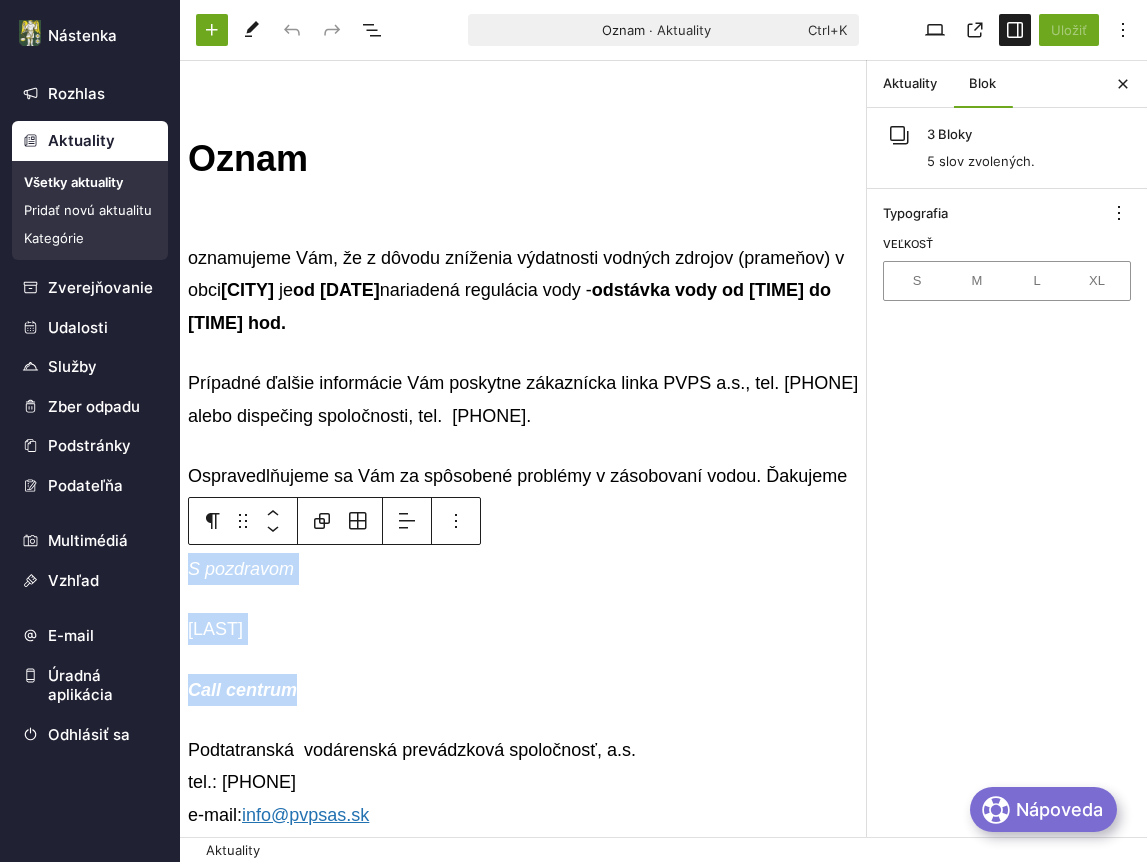 drag, startPoint x: 191, startPoint y: 566, endPoint x: 308, endPoint y: 668, distance: 155.2192 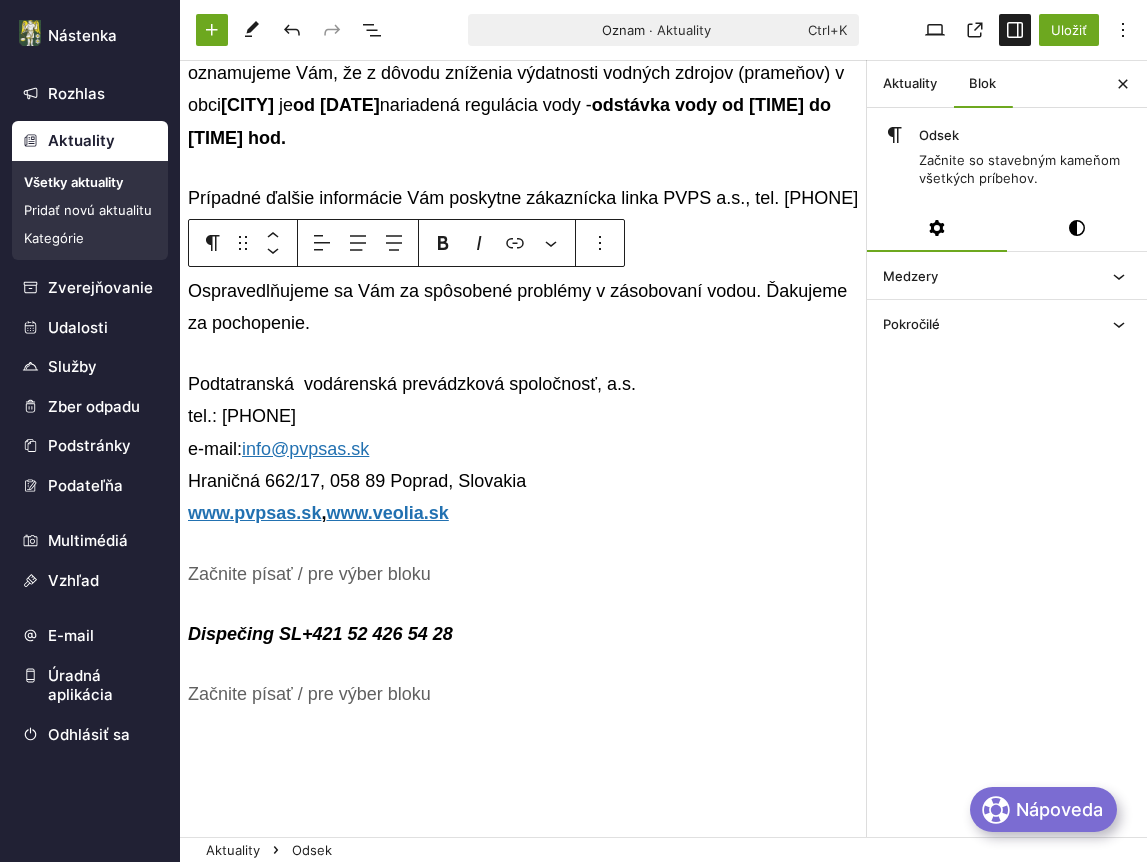 scroll, scrollTop: 200, scrollLeft: 0, axis: vertical 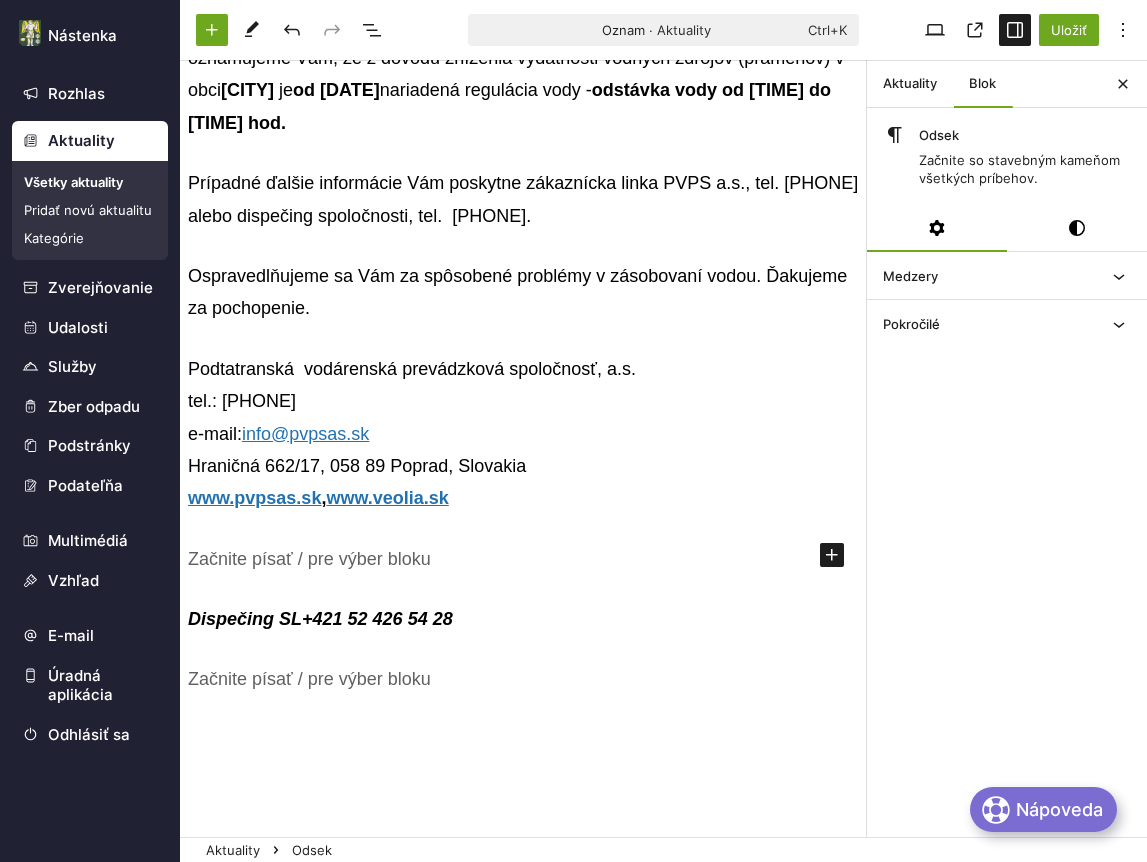 click on "﻿" at bounding box center [523, 559] 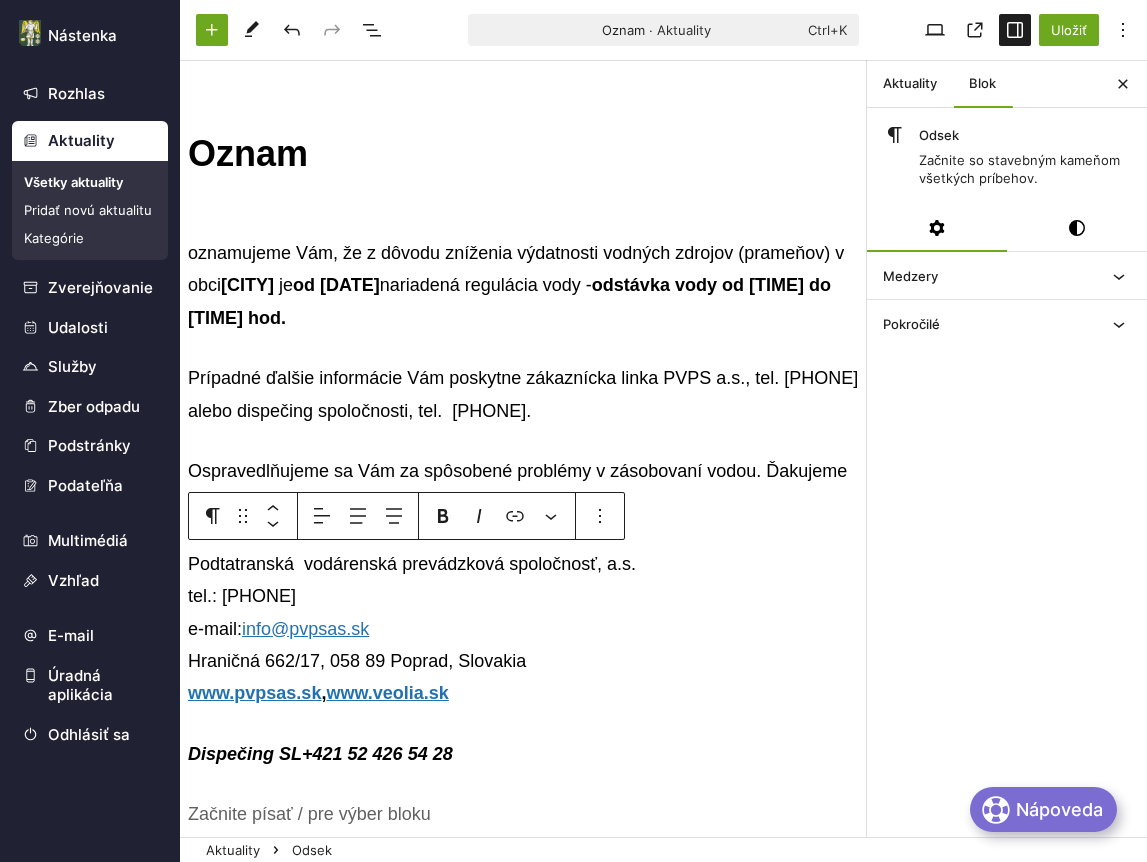 scroll, scrollTop: 0, scrollLeft: 0, axis: both 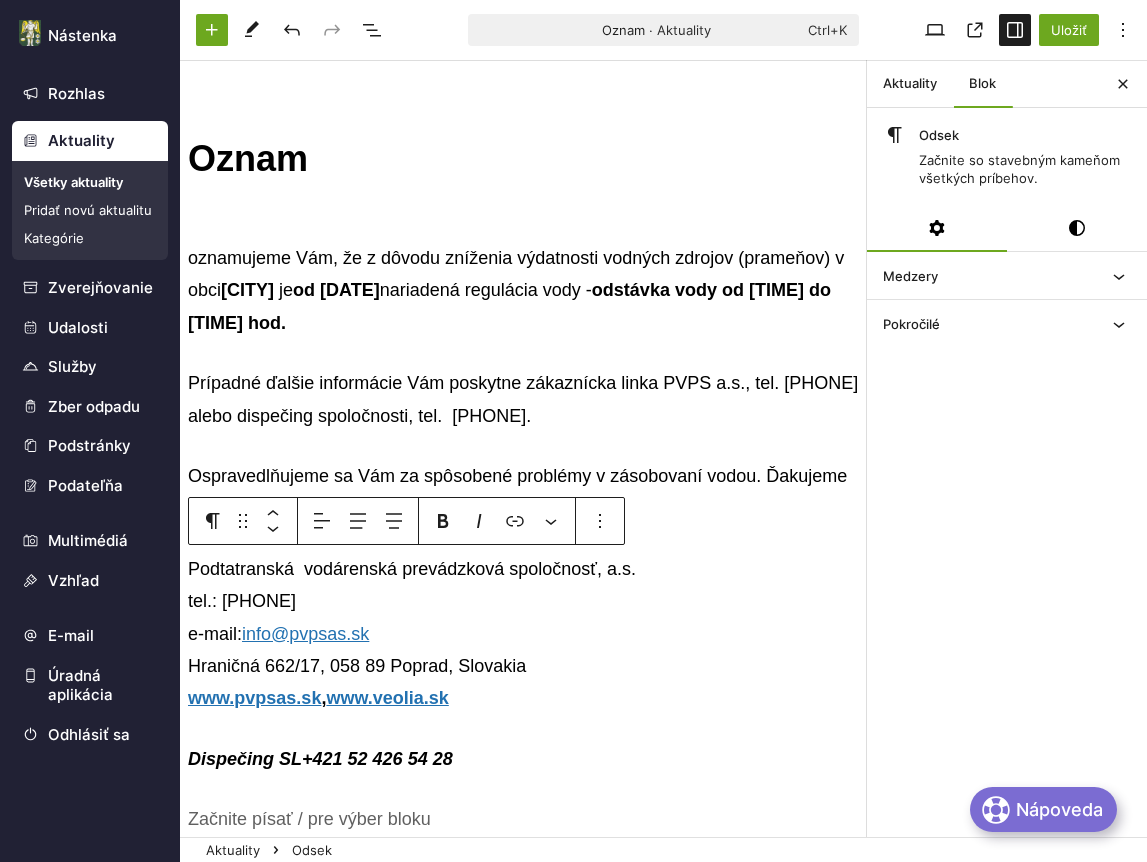 click on "Podtatranská  vodárenská prevádzková spoločnosť, a.s. tel.: 0850 111 800 e-mail:  info@pvpsas.sk Hraničná 662/17, 058 89 Poprad, Slovakia www.pvpsas.sk ,  www.veolia.sk" at bounding box center (523, 634) 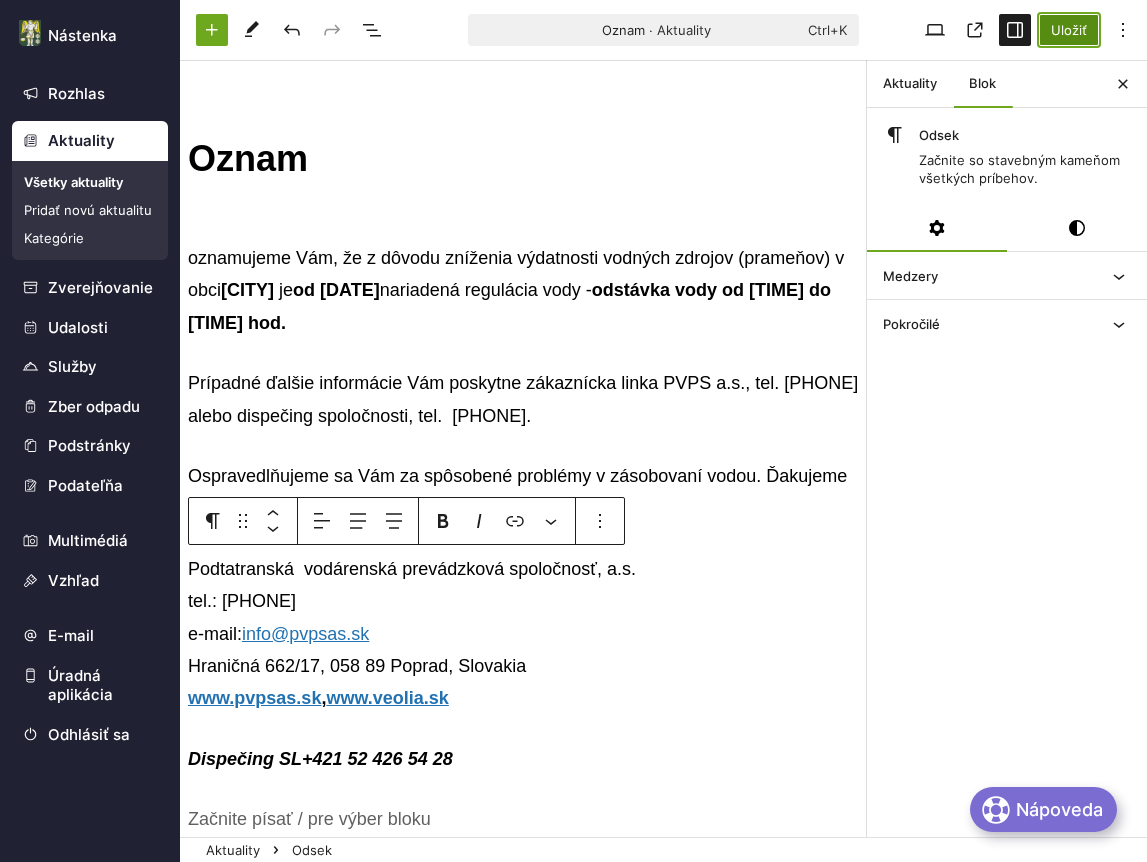 click on "Uložiť" at bounding box center (1069, 30) 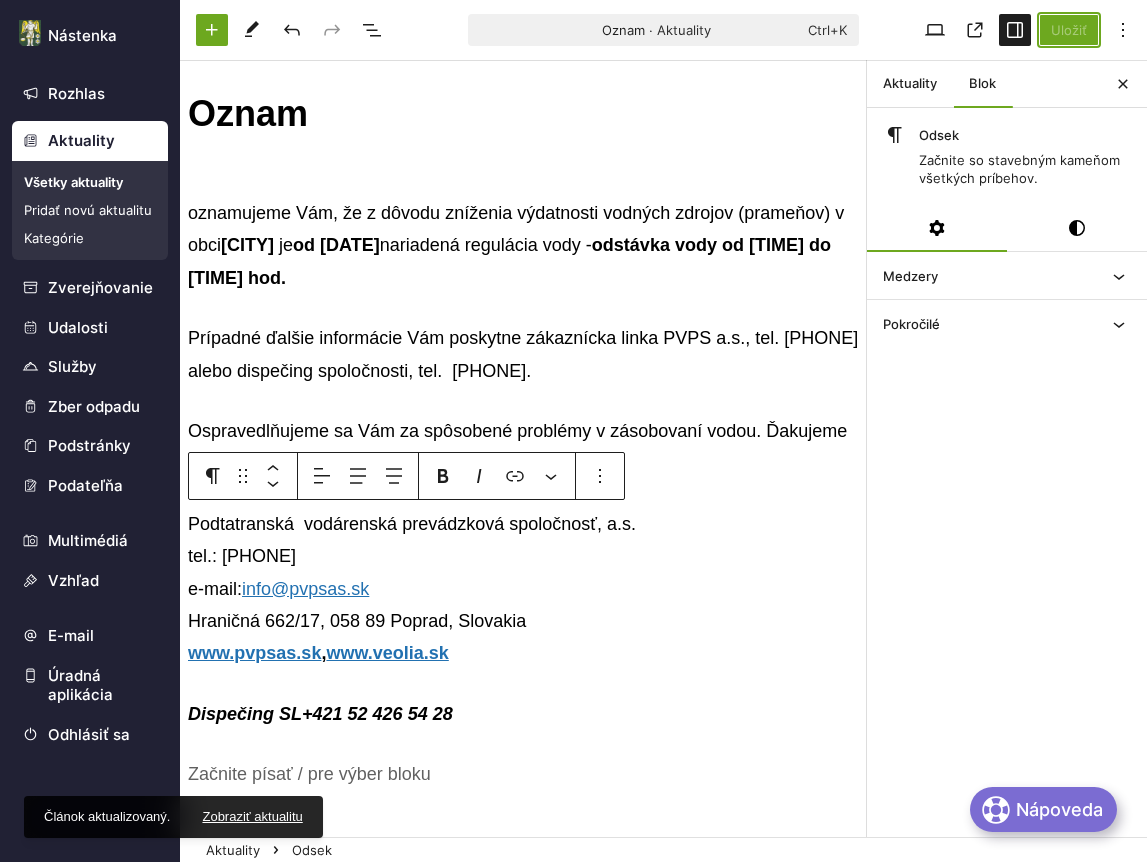 scroll, scrollTop: 0, scrollLeft: 0, axis: both 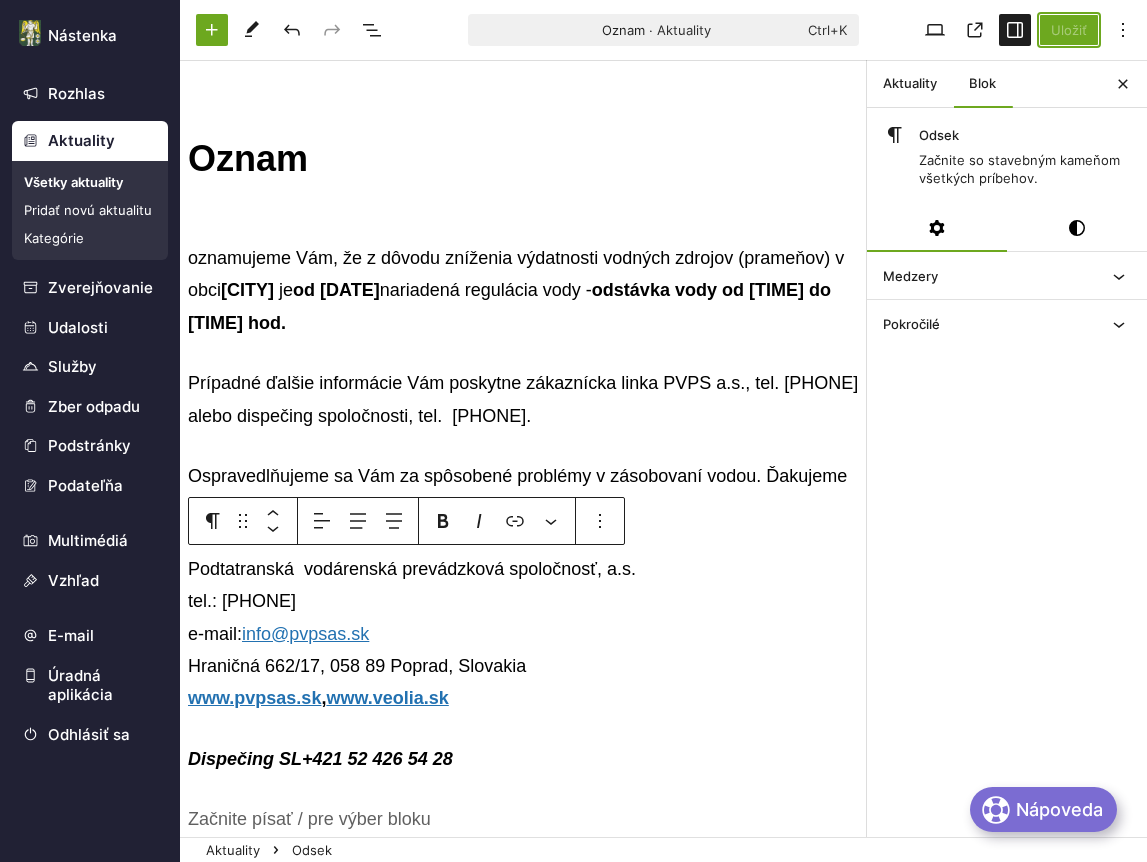 click on "Uložiť" at bounding box center [1069, 30] 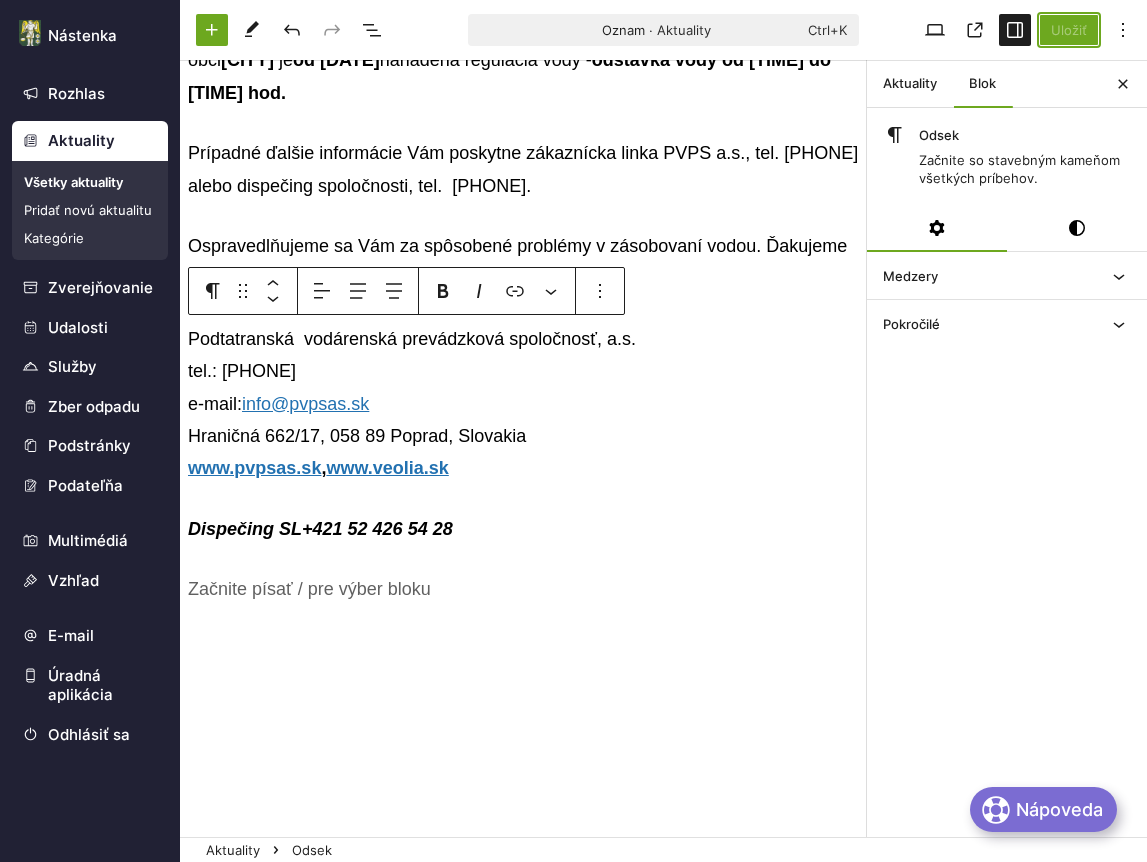 scroll, scrollTop: 195, scrollLeft: 0, axis: vertical 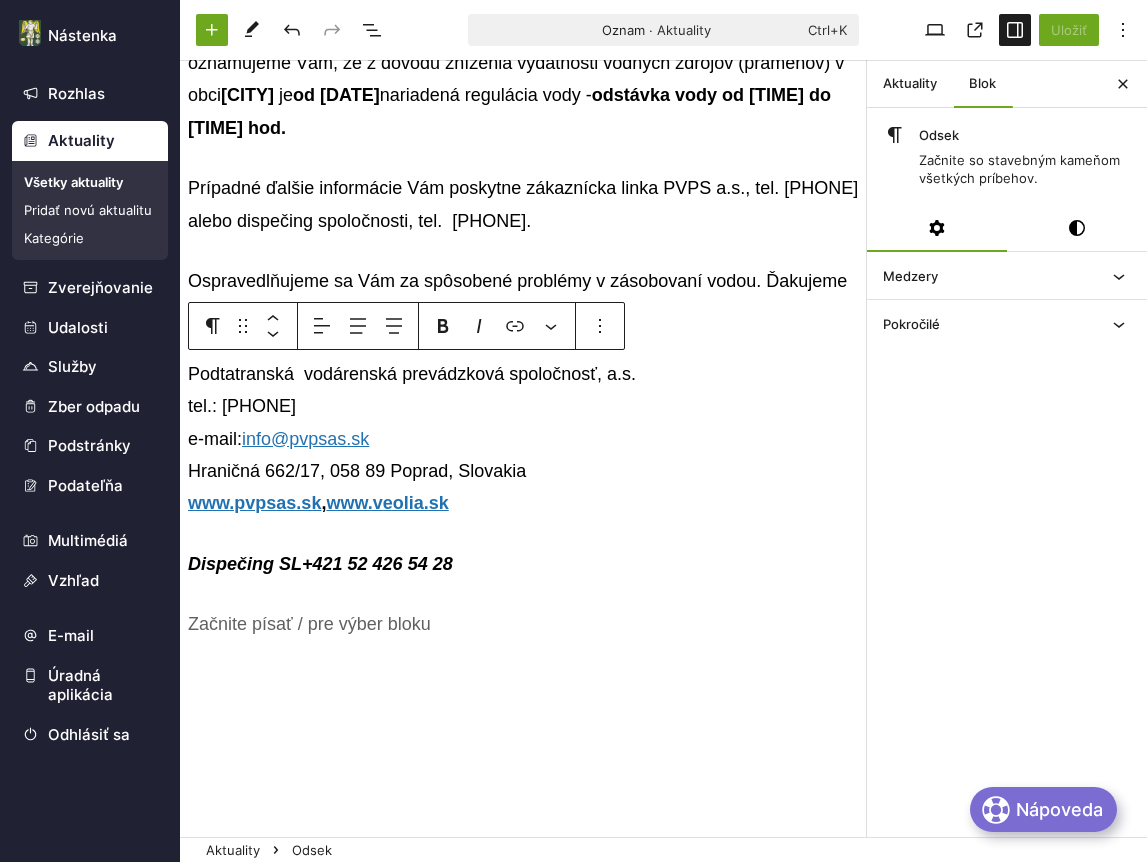 click on "Podtatranská  vodárenská prevádzková spoločnosť, a.s. tel.: 0850 111 800 e-mail:  info@pvpsas.sk Hraničná 662/17, 058 89 Poprad, Slovakia www.pvpsas.sk ,  www.veolia.sk" at bounding box center [523, 439] 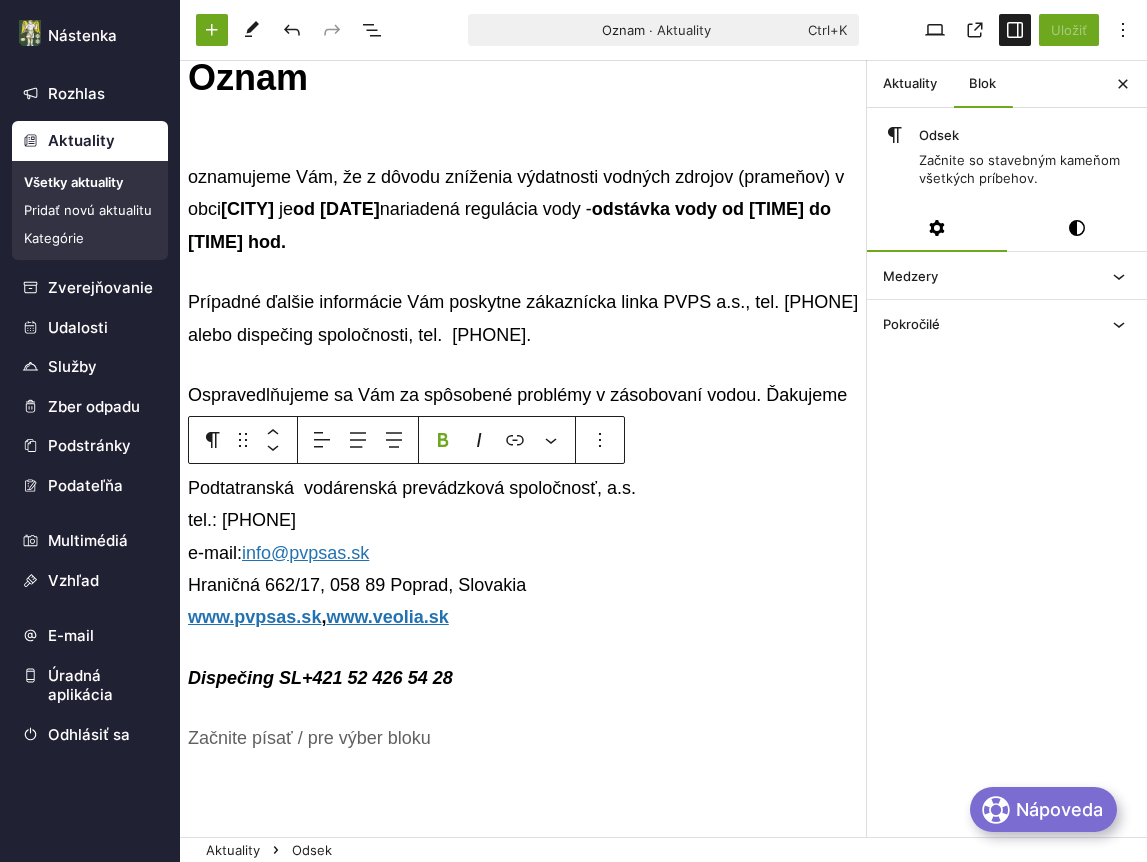 scroll, scrollTop: 0, scrollLeft: 0, axis: both 